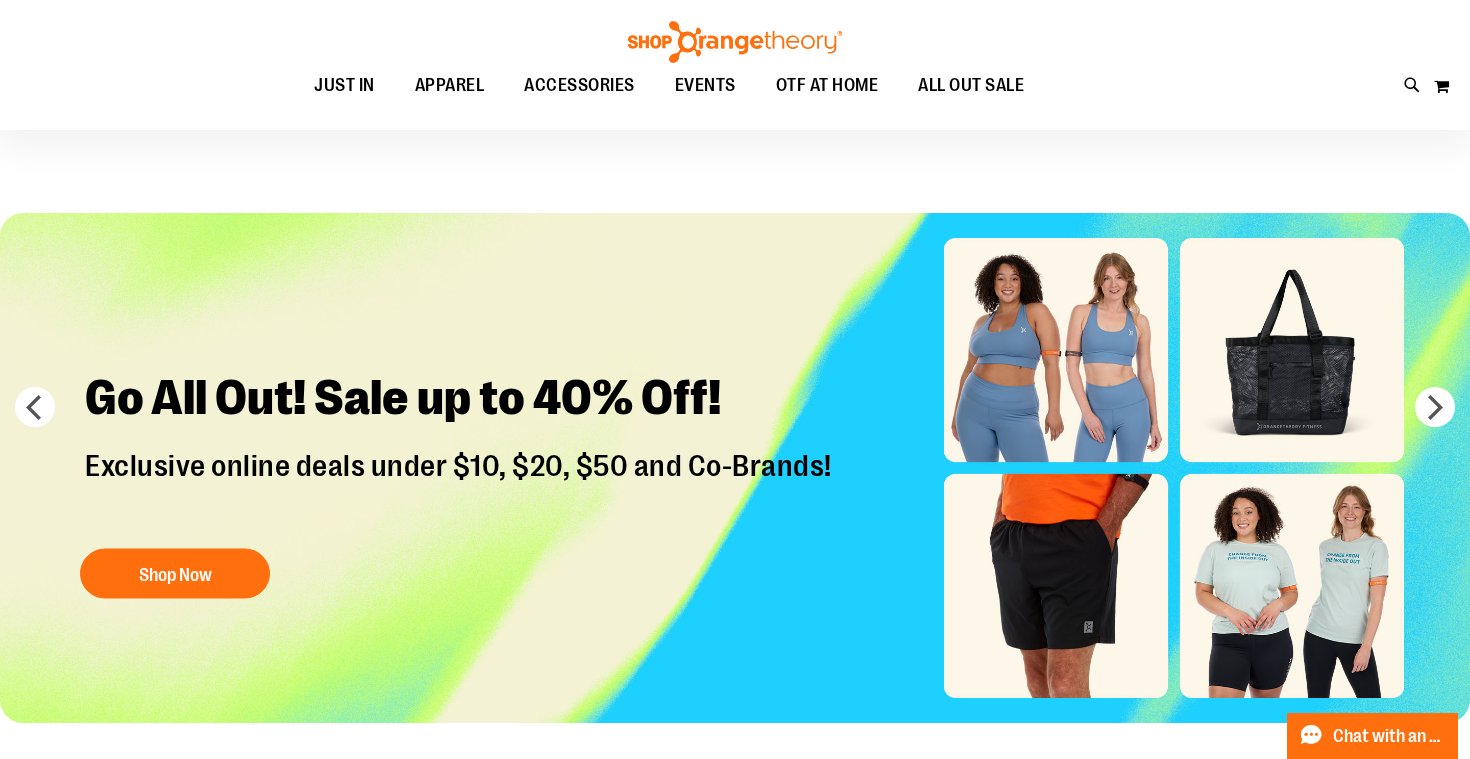 scroll, scrollTop: 0, scrollLeft: 0, axis: both 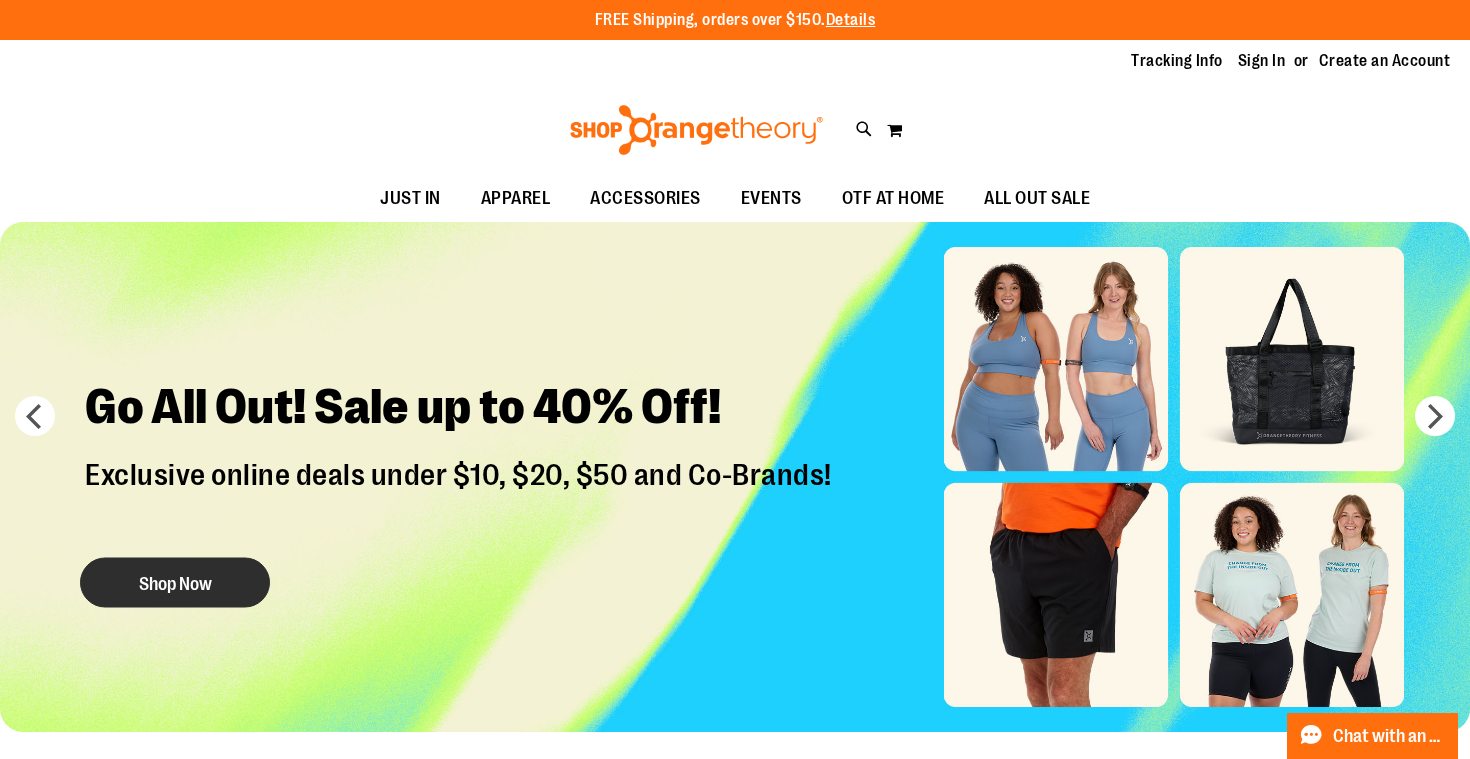 type on "**********" 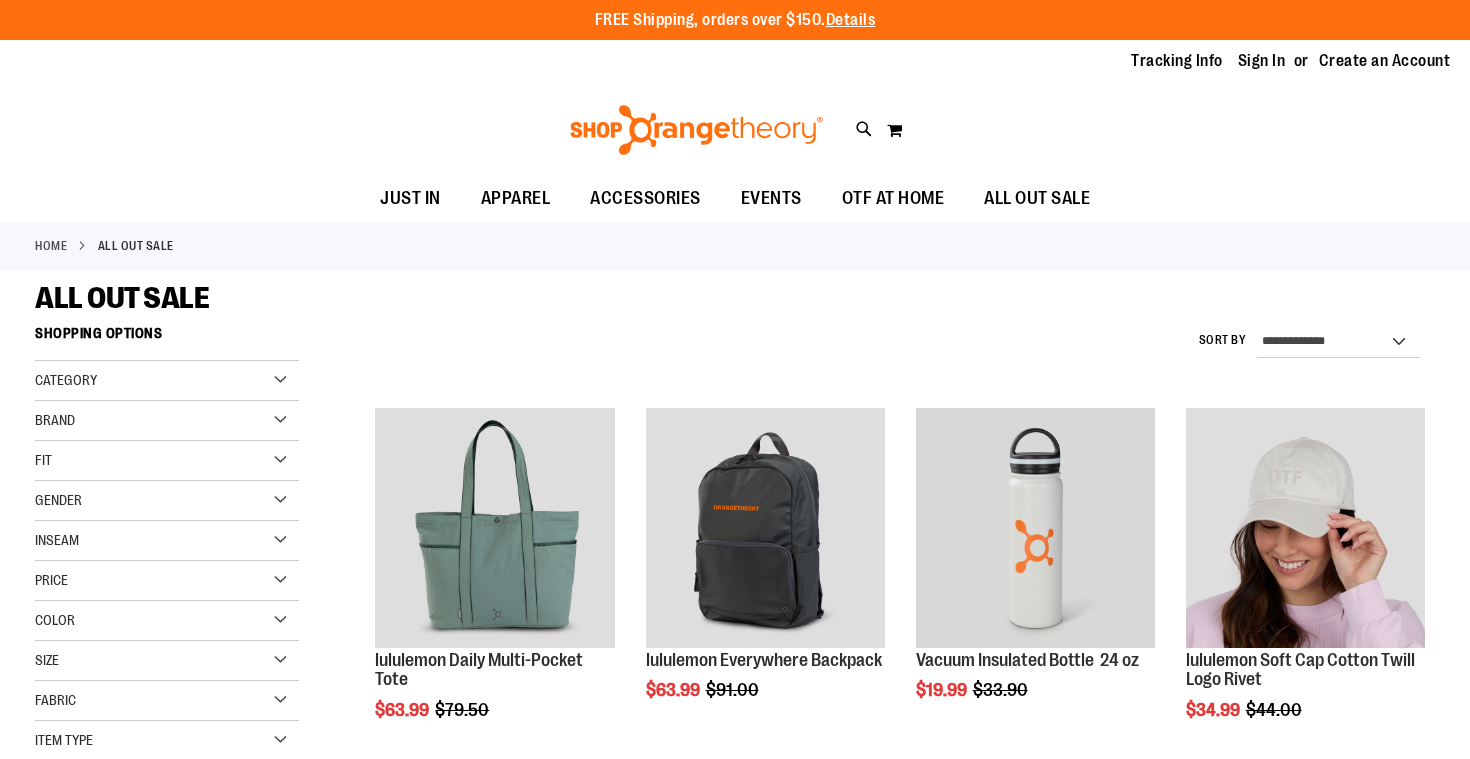 scroll, scrollTop: 0, scrollLeft: 0, axis: both 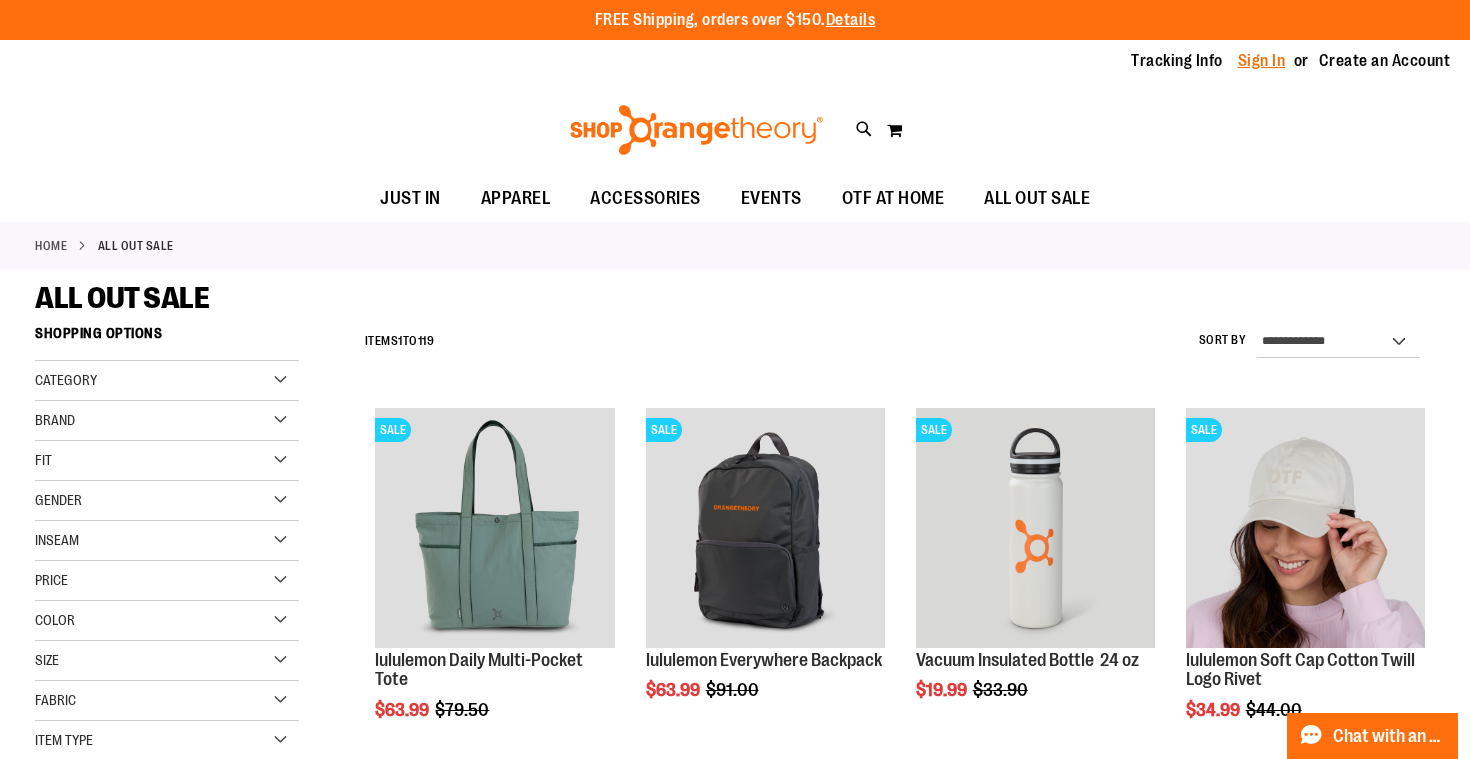 type on "**********" 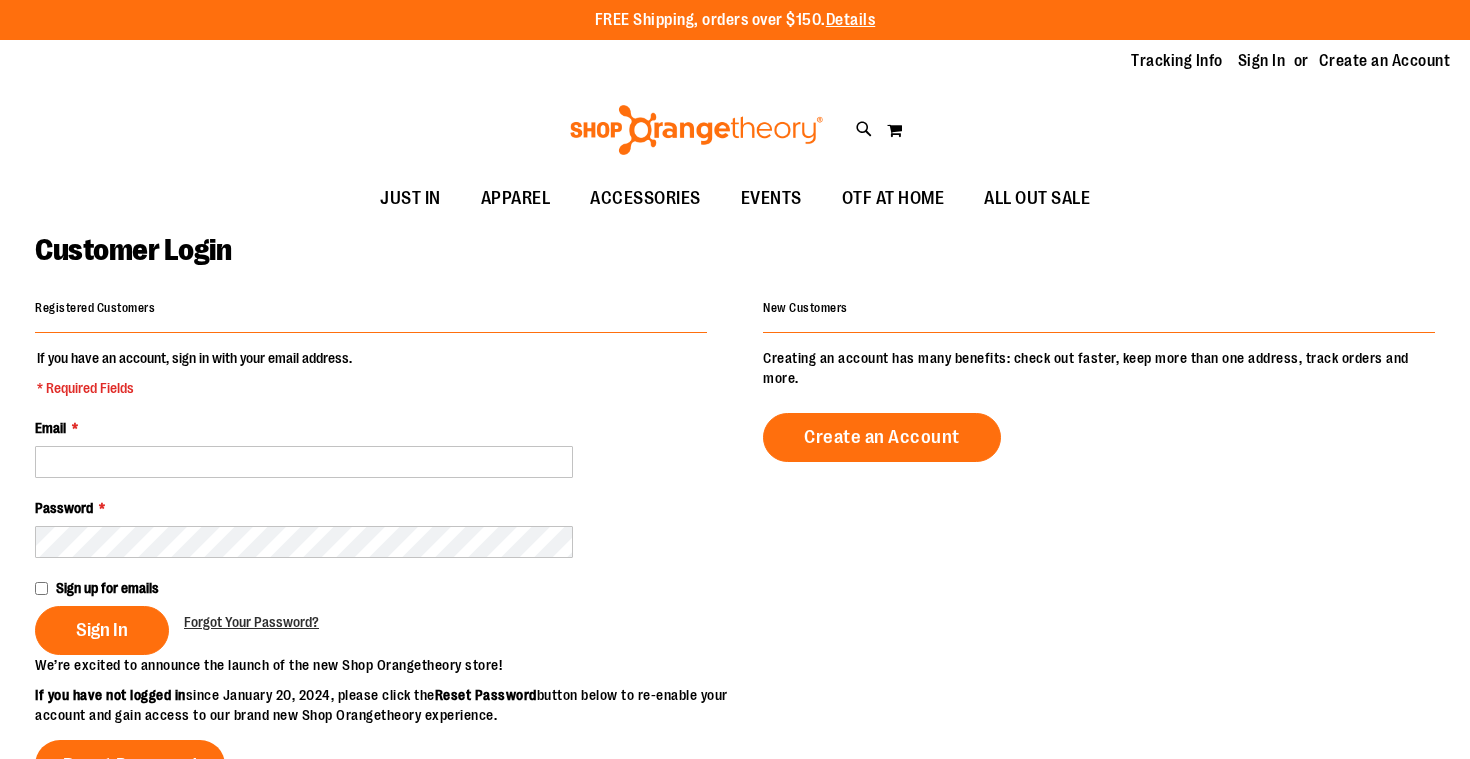 scroll, scrollTop: 0, scrollLeft: 0, axis: both 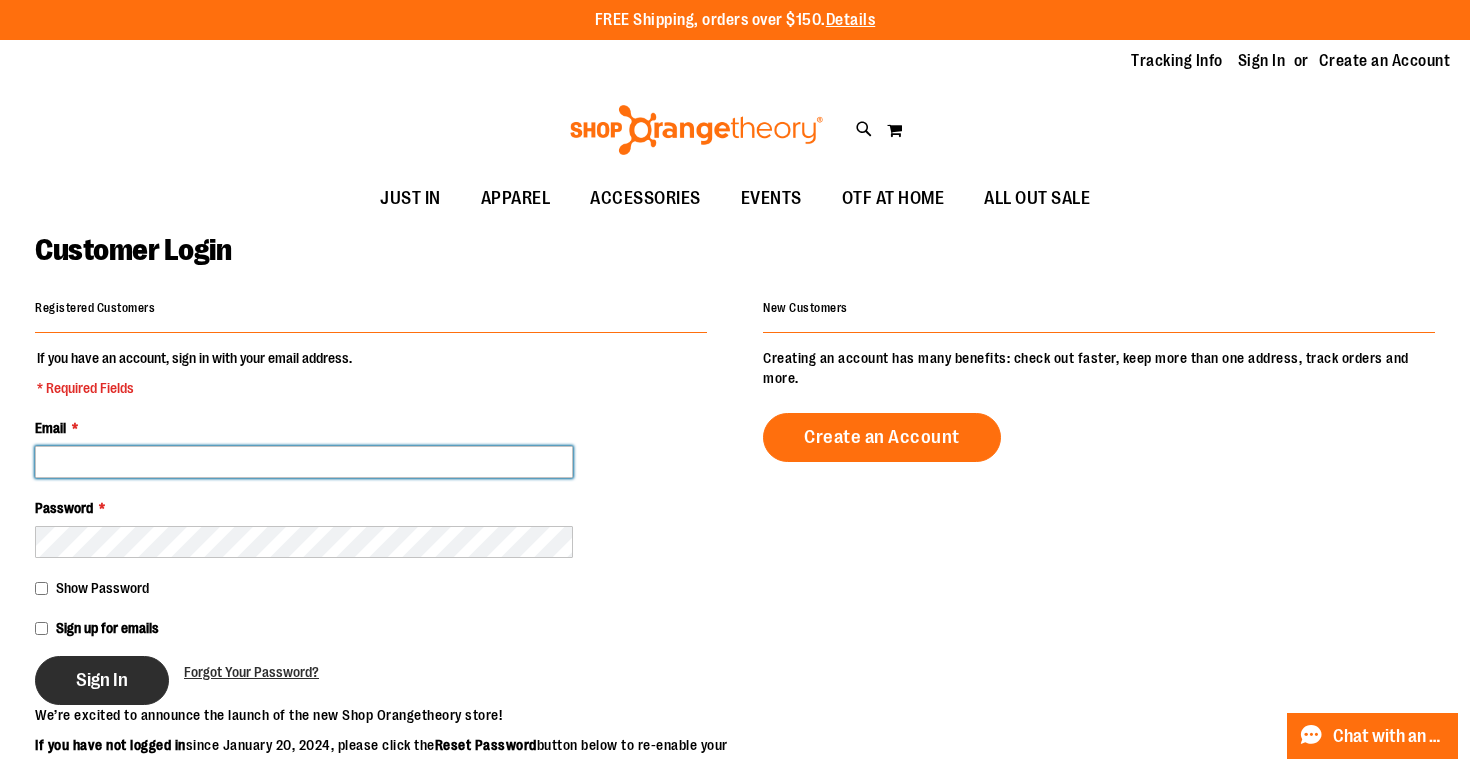 type on "**********" 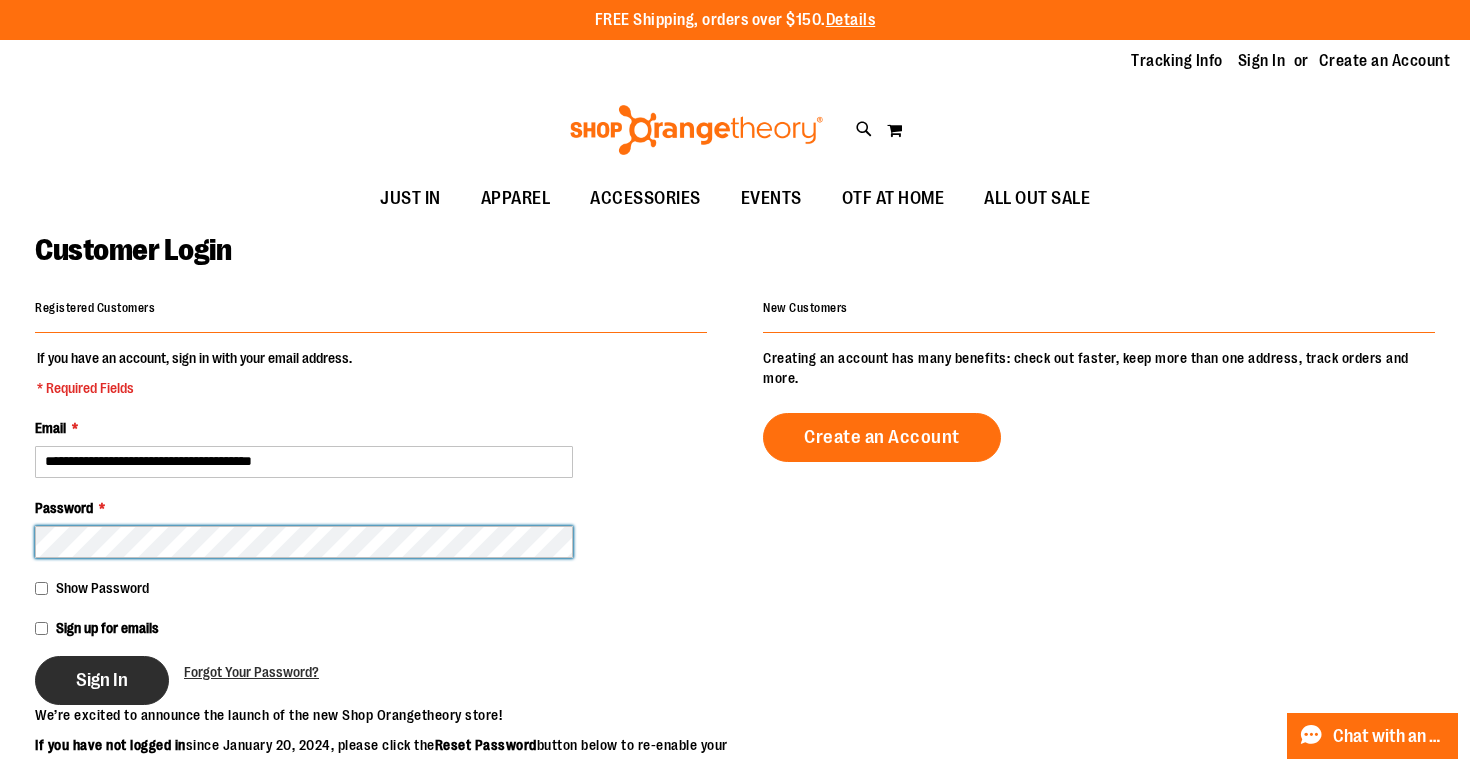 type on "**********" 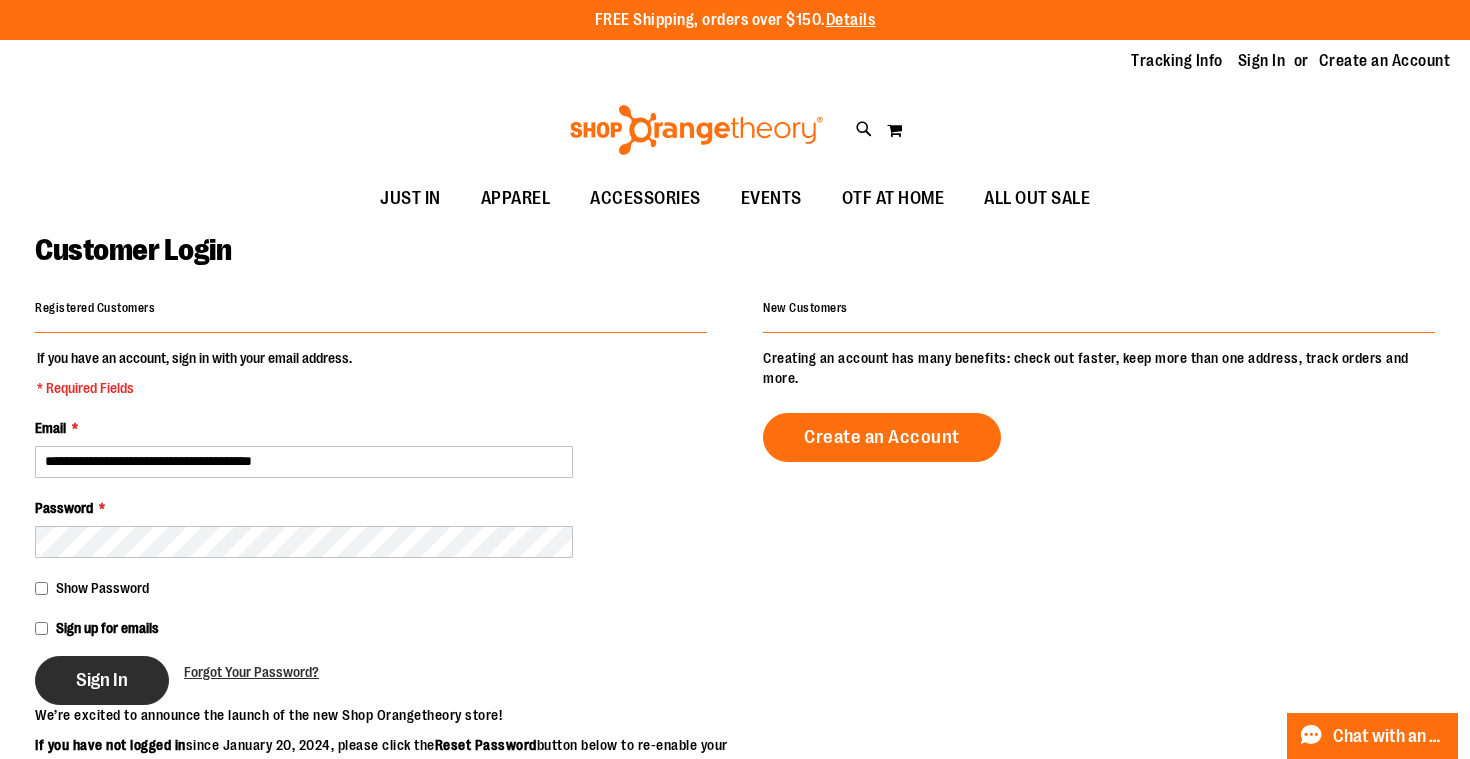 click on "Sign In" at bounding box center (102, 680) 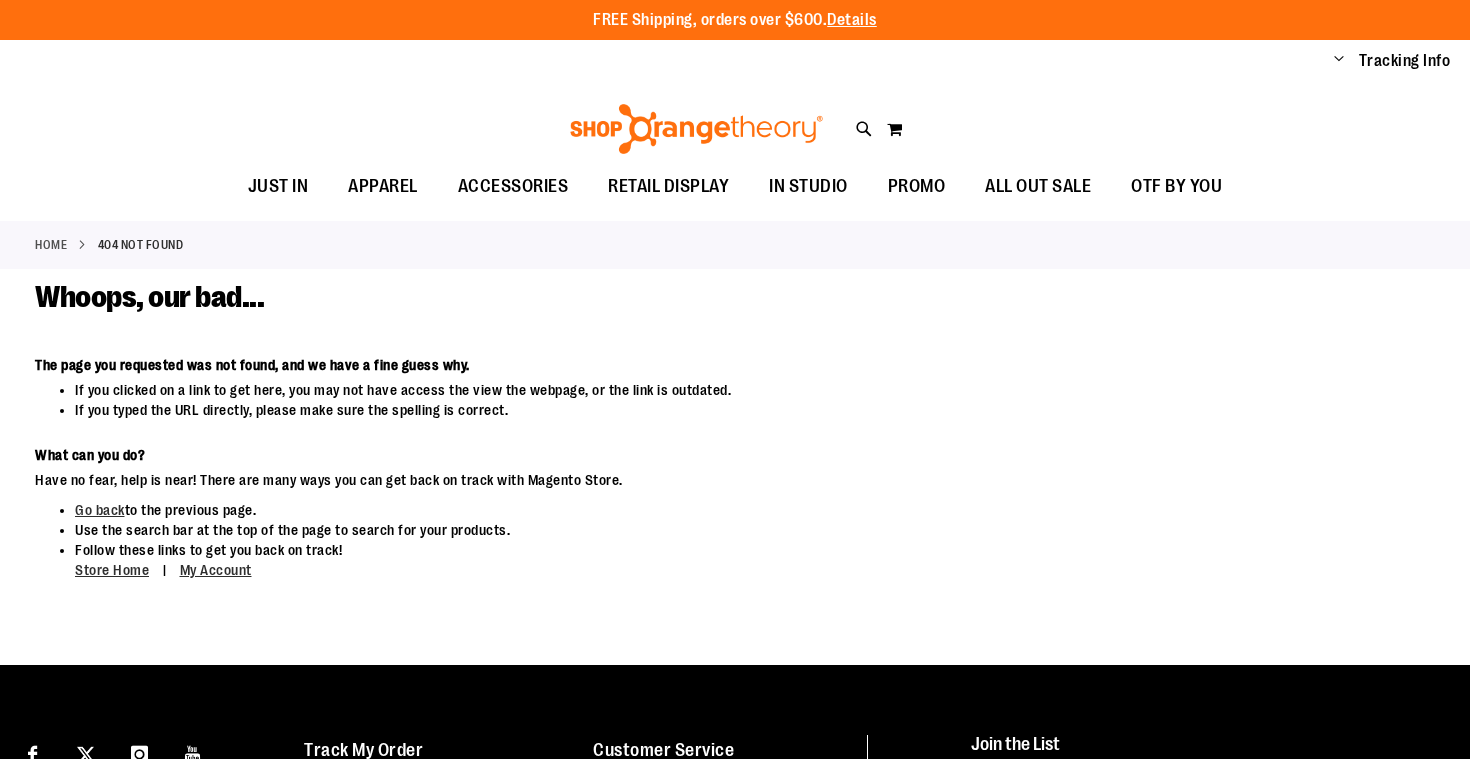 scroll, scrollTop: 0, scrollLeft: 0, axis: both 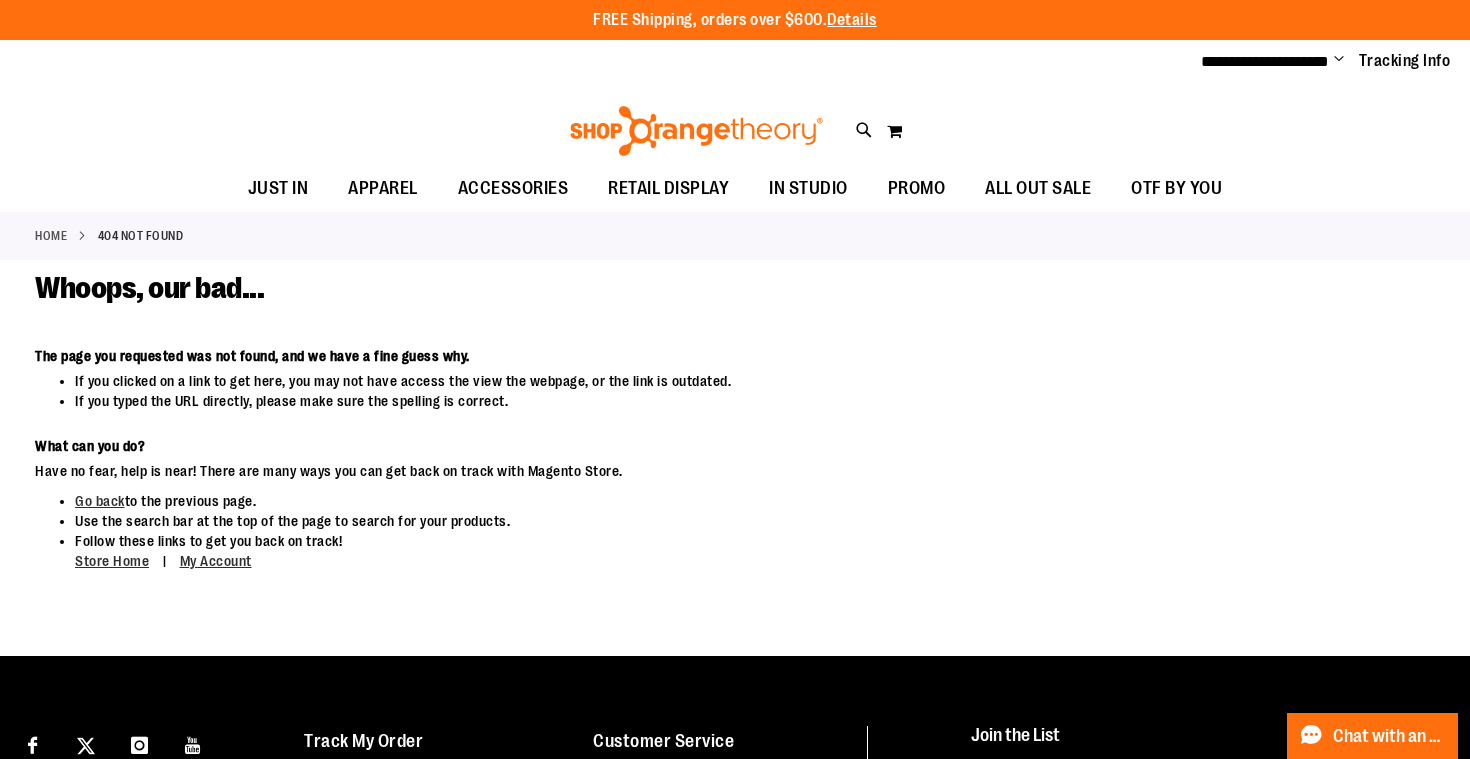 type on "**********" 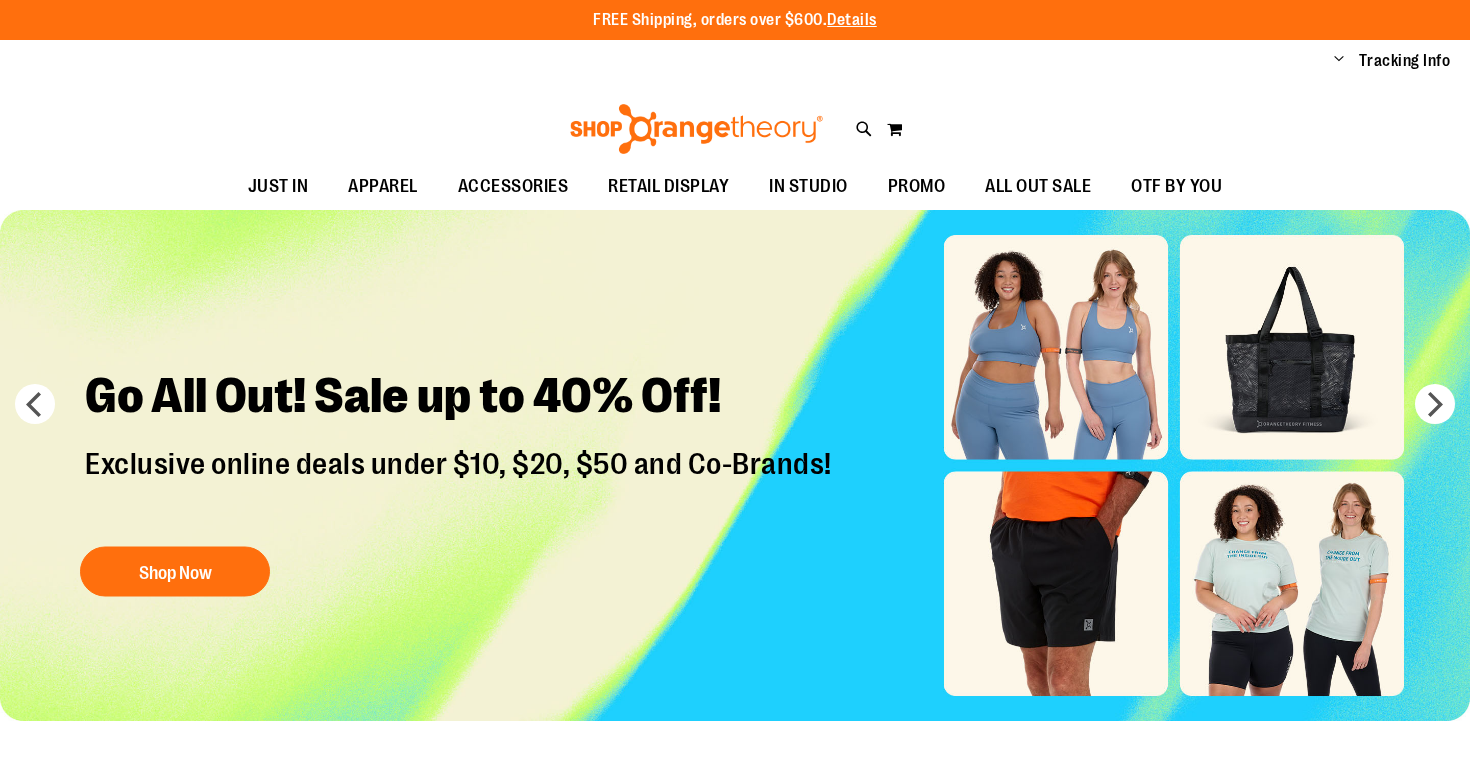scroll, scrollTop: 0, scrollLeft: 0, axis: both 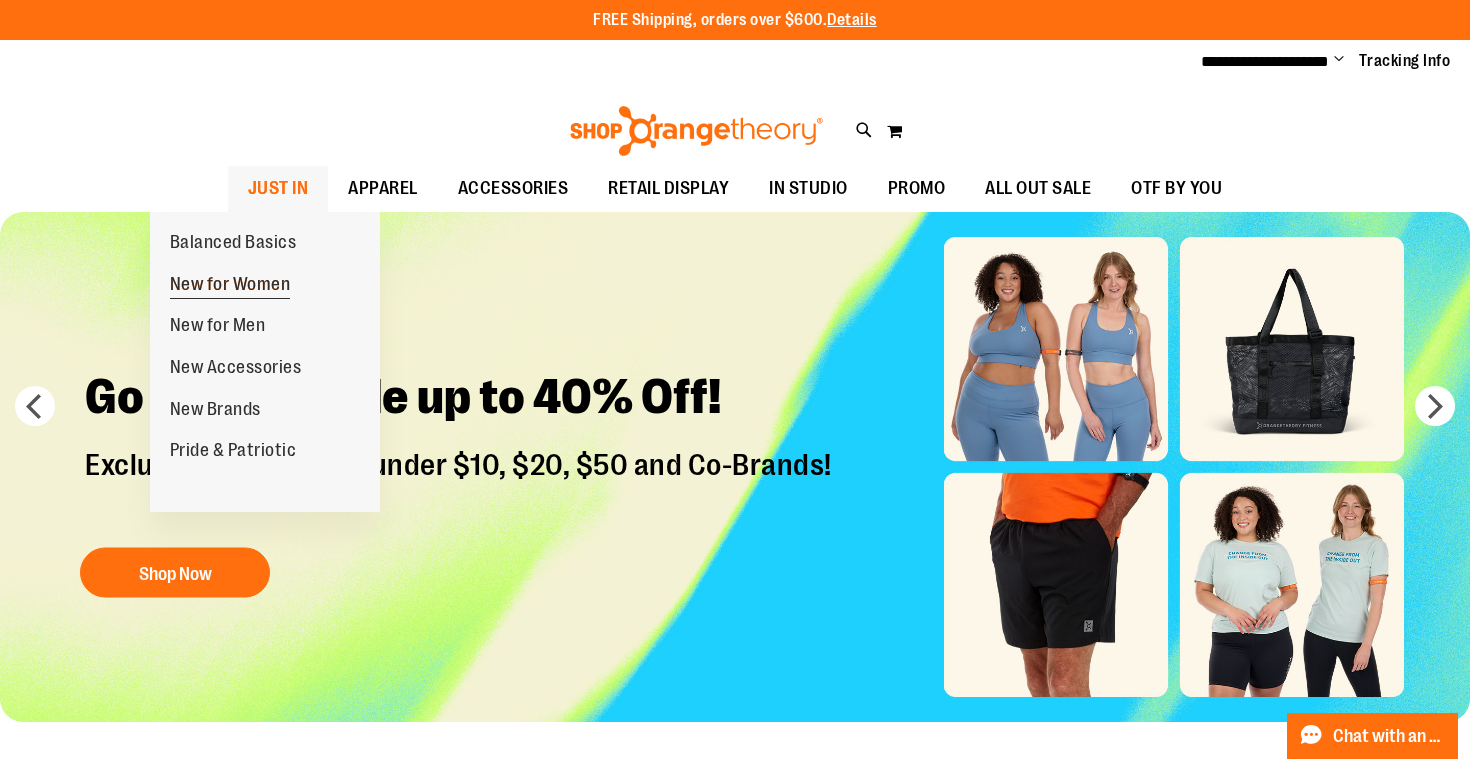 type on "**********" 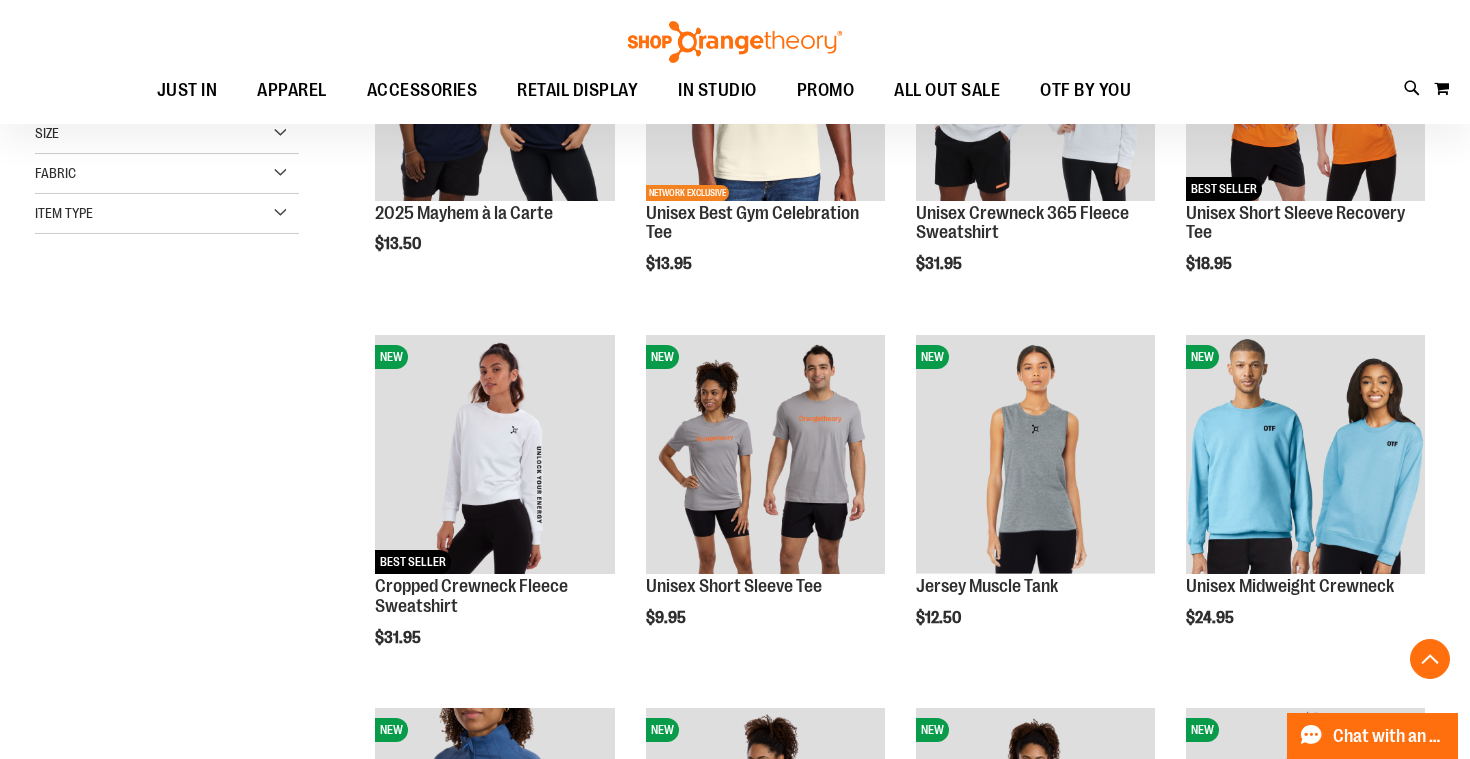 scroll, scrollTop: 444, scrollLeft: 0, axis: vertical 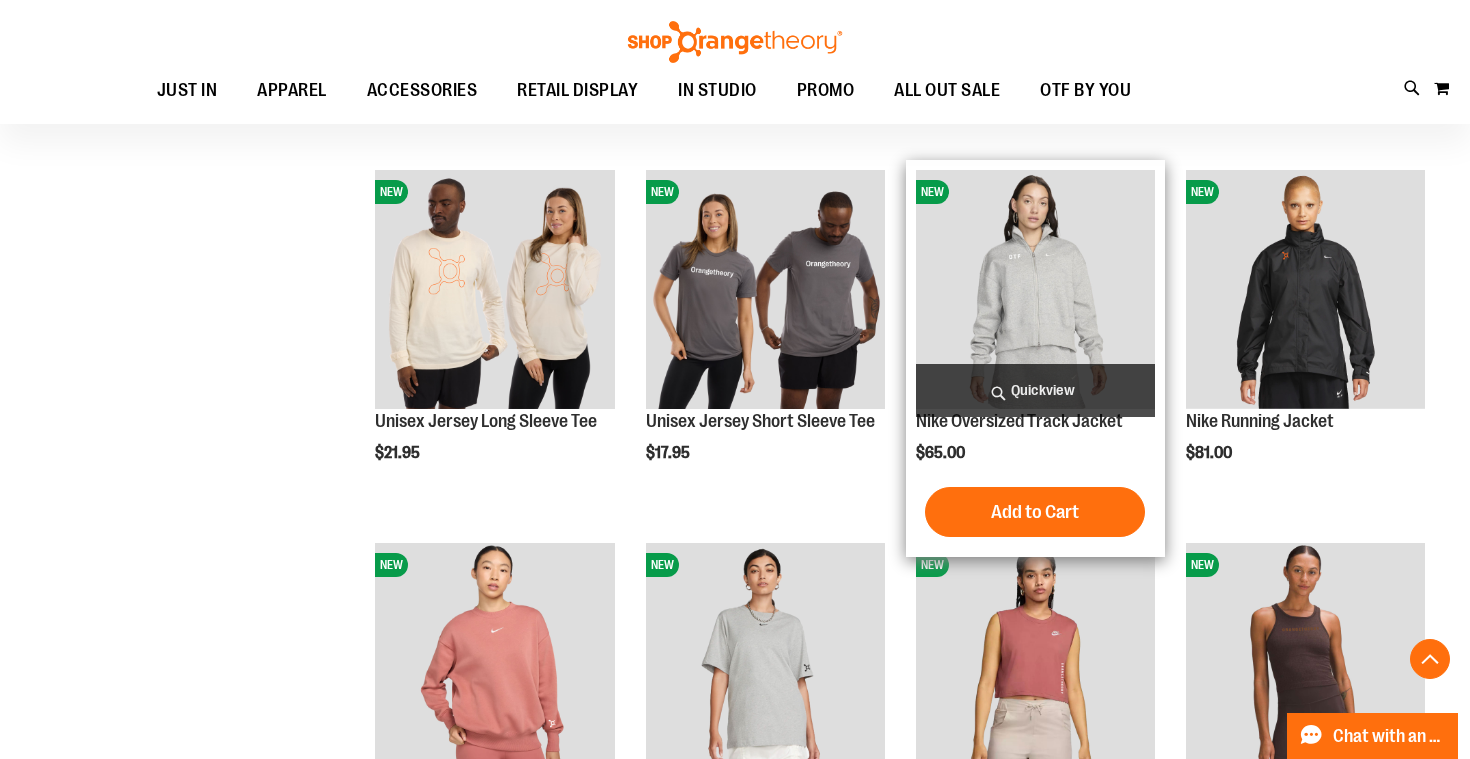 type on "**********" 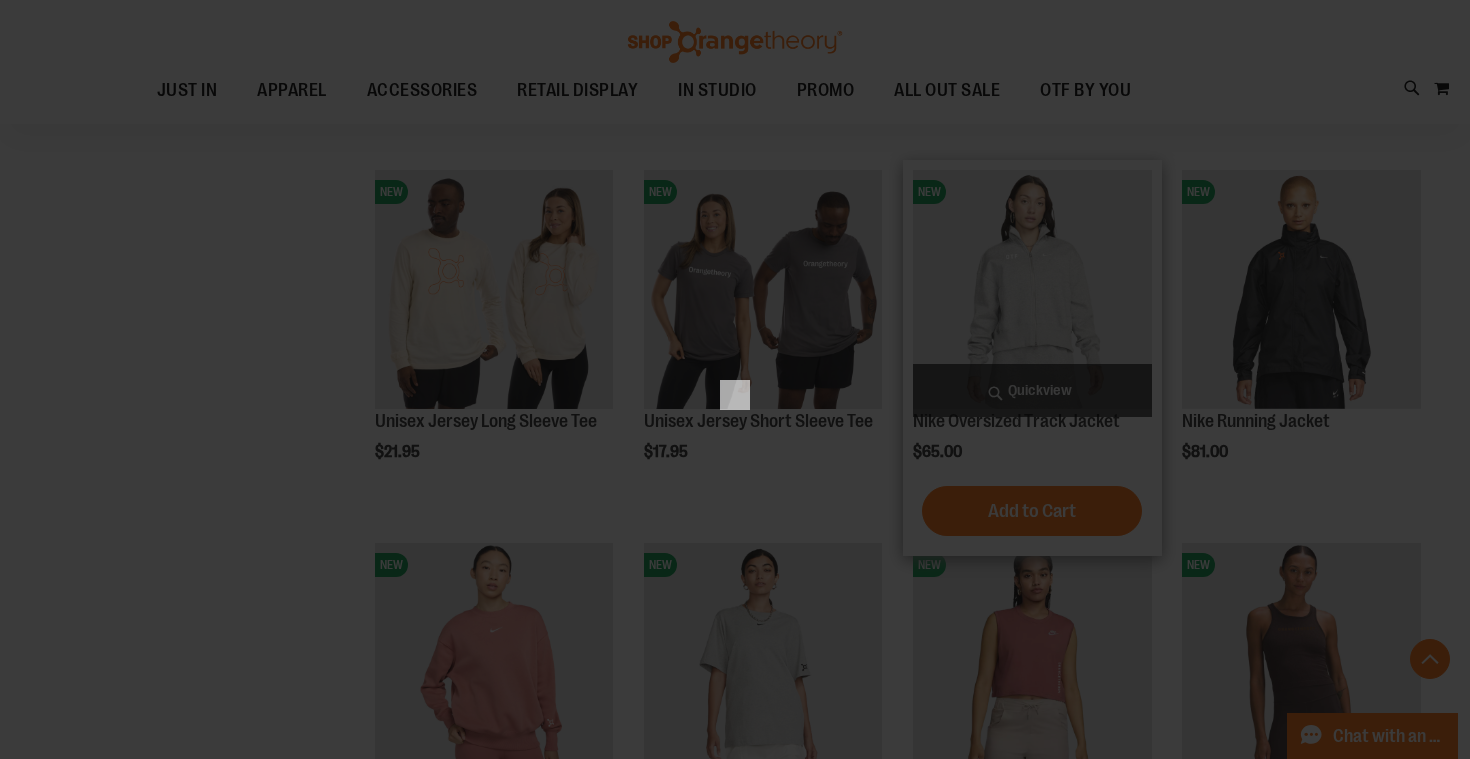 scroll, scrollTop: 0, scrollLeft: 0, axis: both 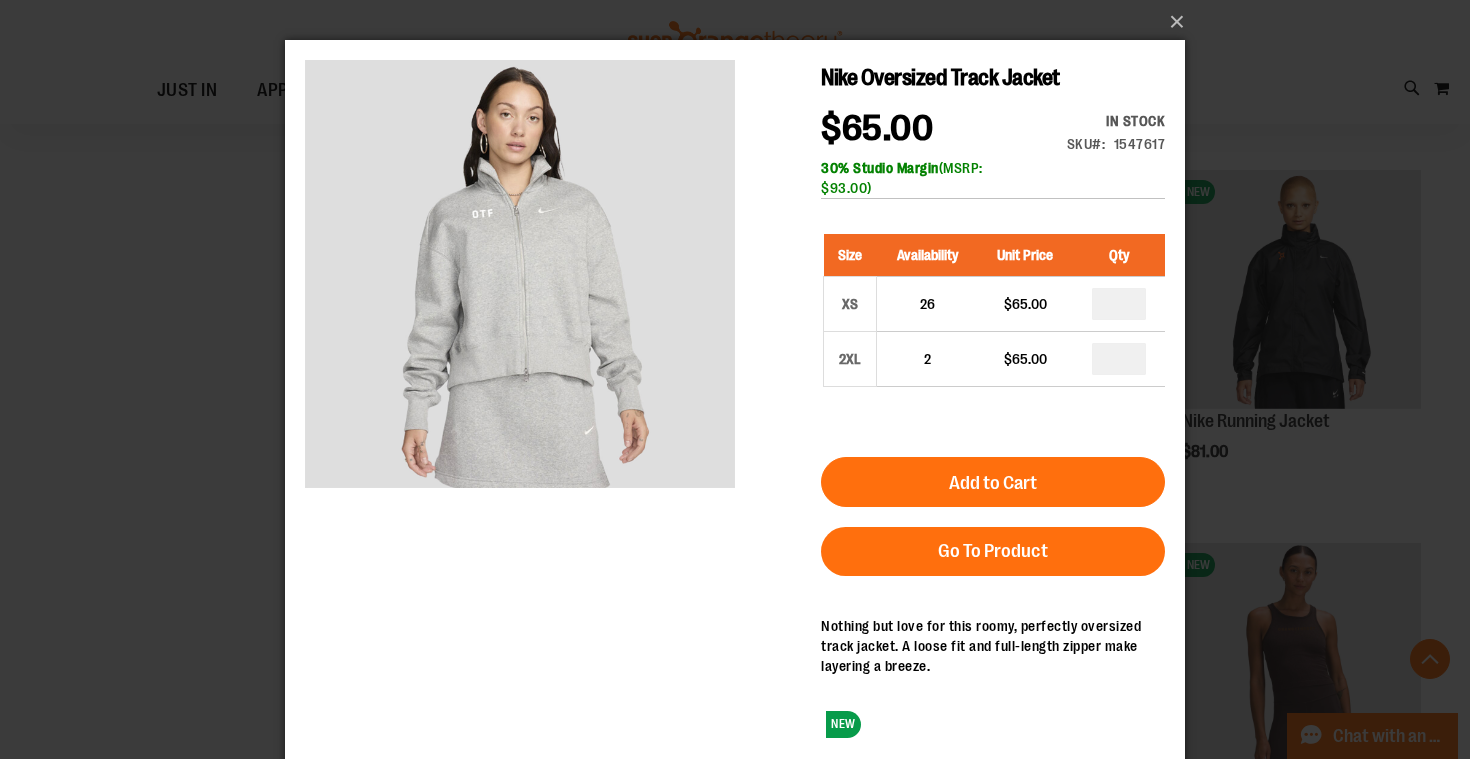 click on "×" at bounding box center (735, 379) 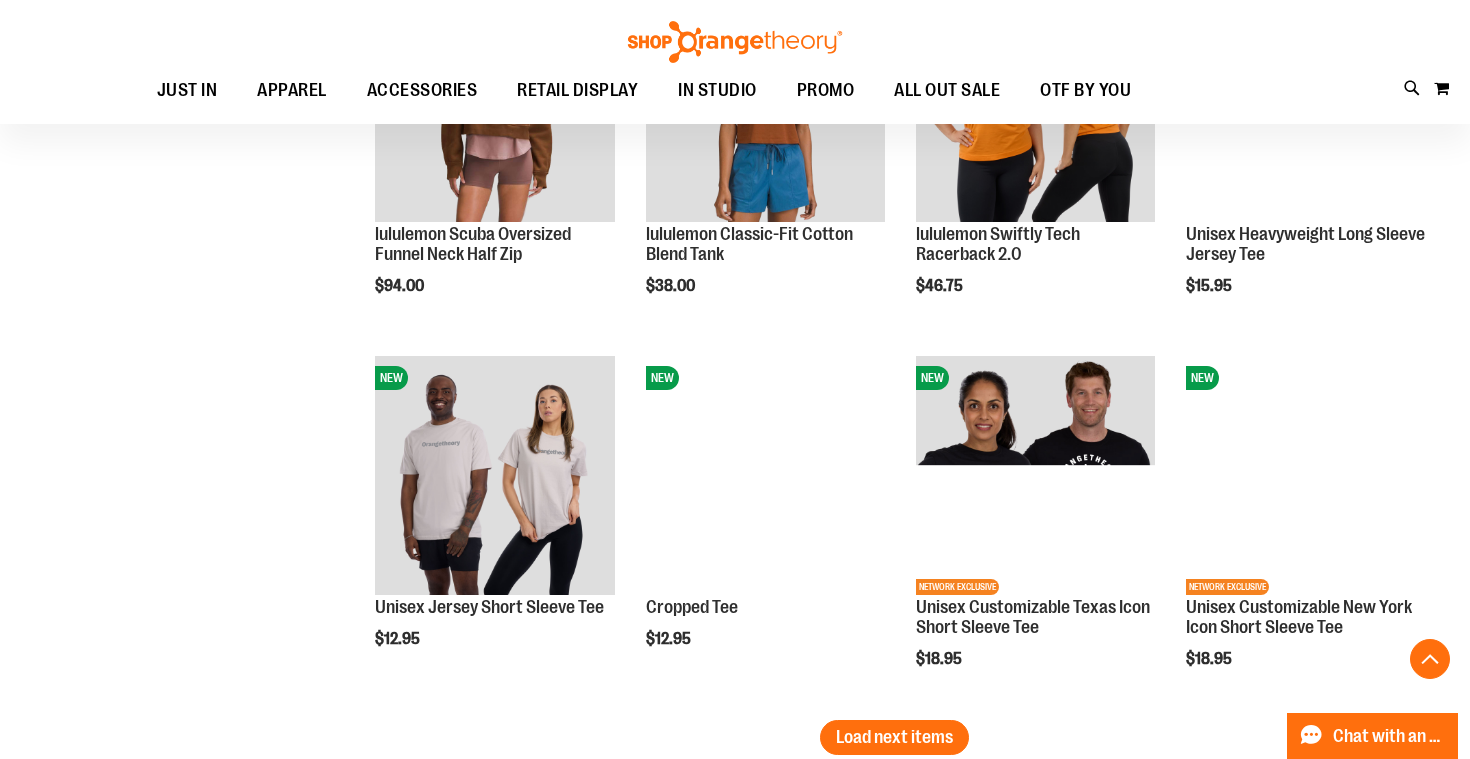 scroll, scrollTop: 3108, scrollLeft: 0, axis: vertical 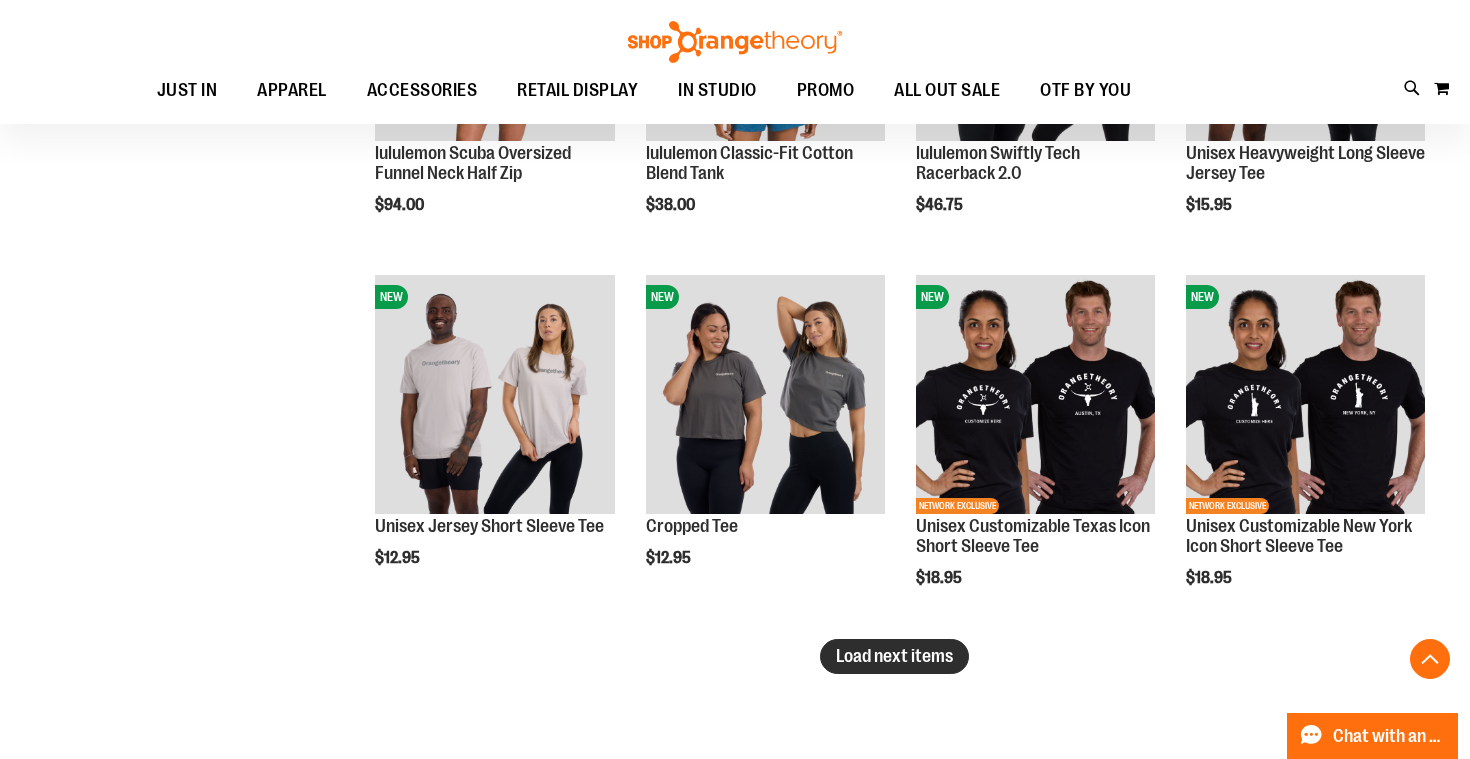 click on "Load next items" at bounding box center (894, 656) 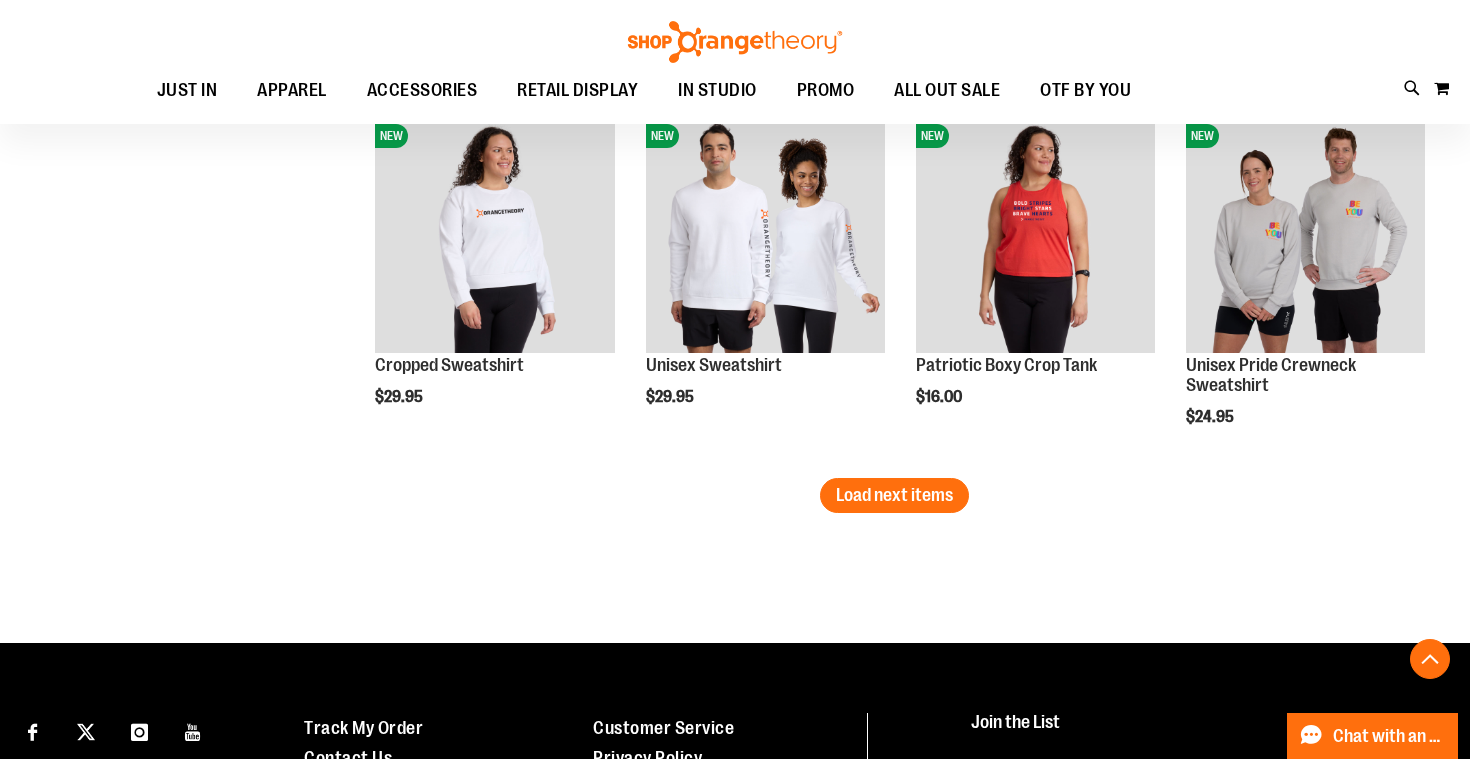 scroll, scrollTop: 4392, scrollLeft: 0, axis: vertical 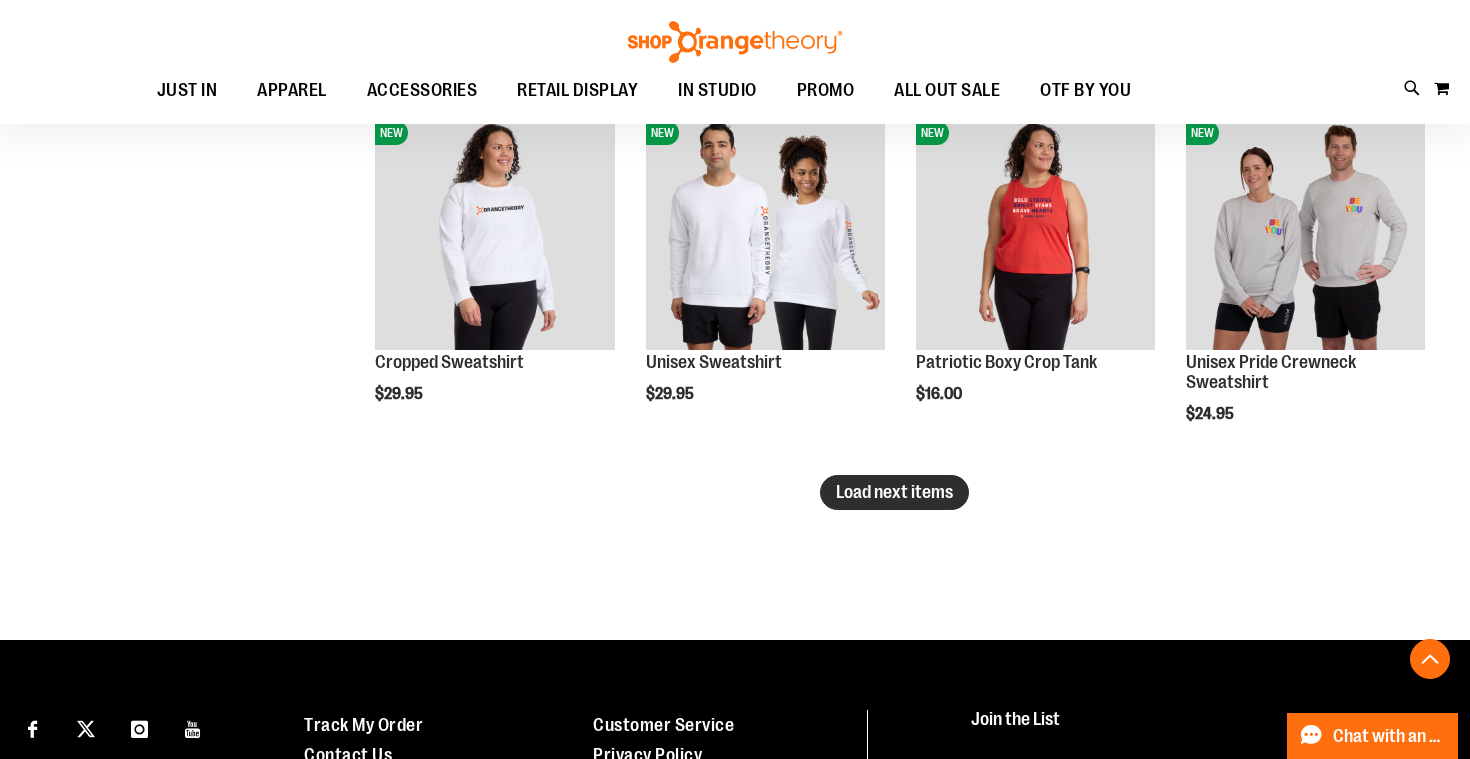 click on "Load next items" at bounding box center [894, 492] 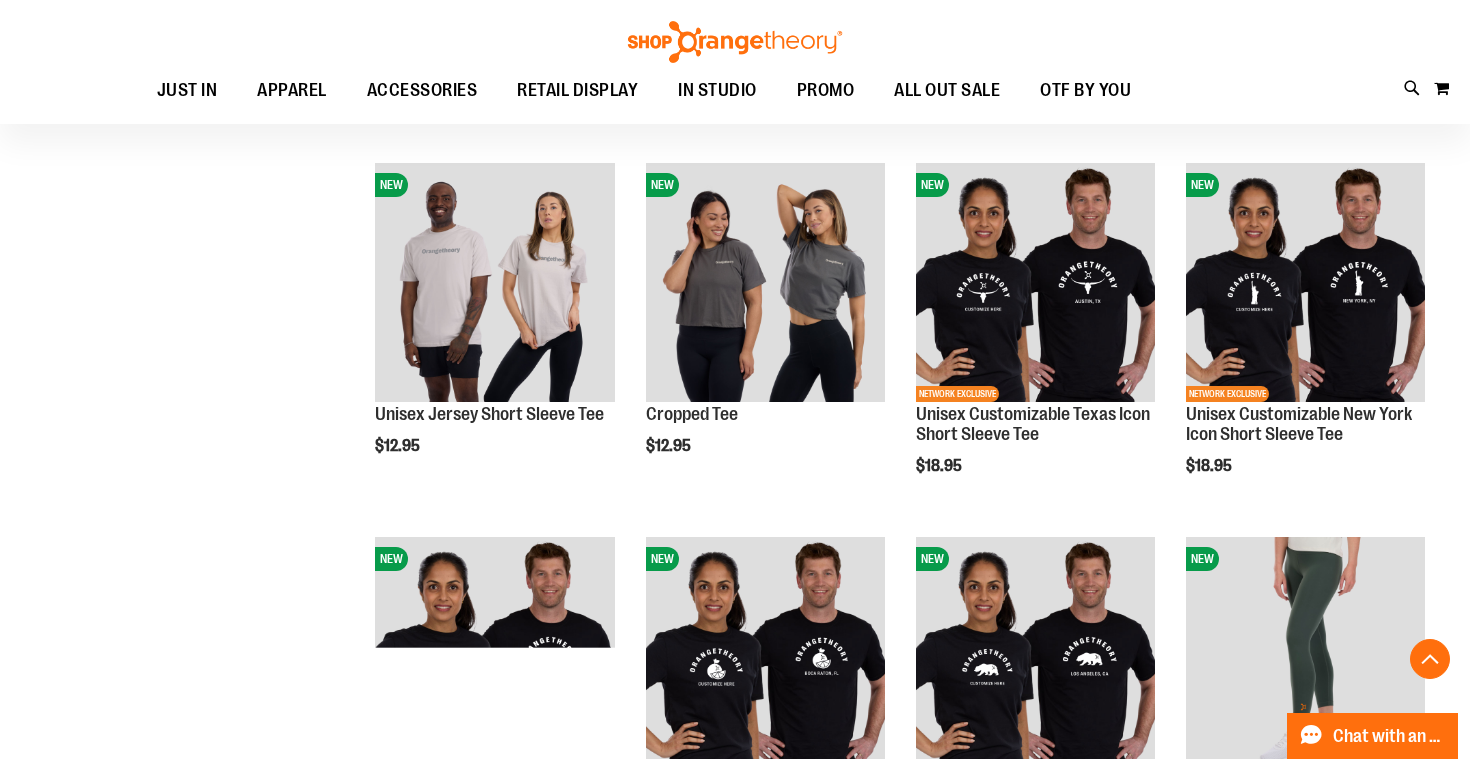 scroll, scrollTop: 3162, scrollLeft: 0, axis: vertical 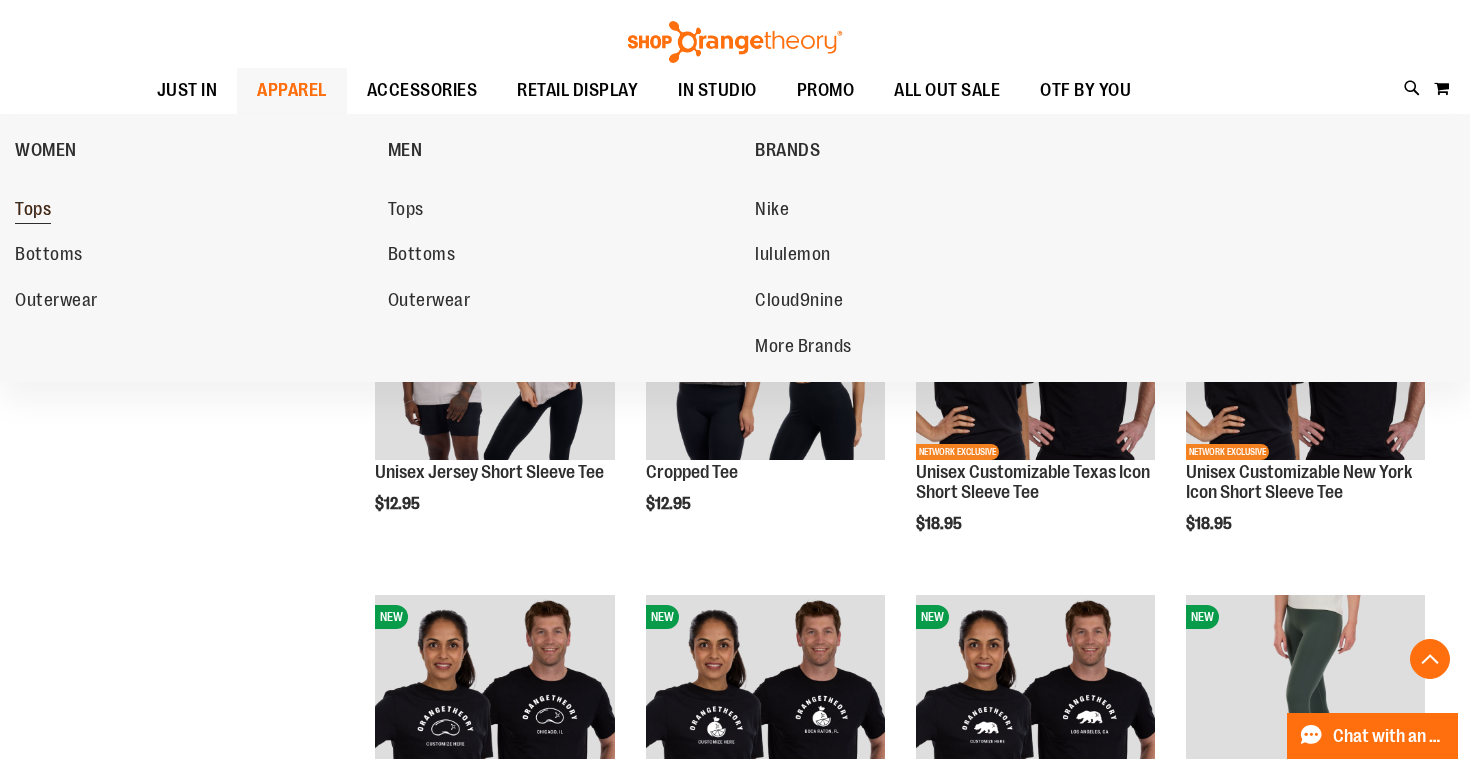 click on "Tops" at bounding box center (33, 211) 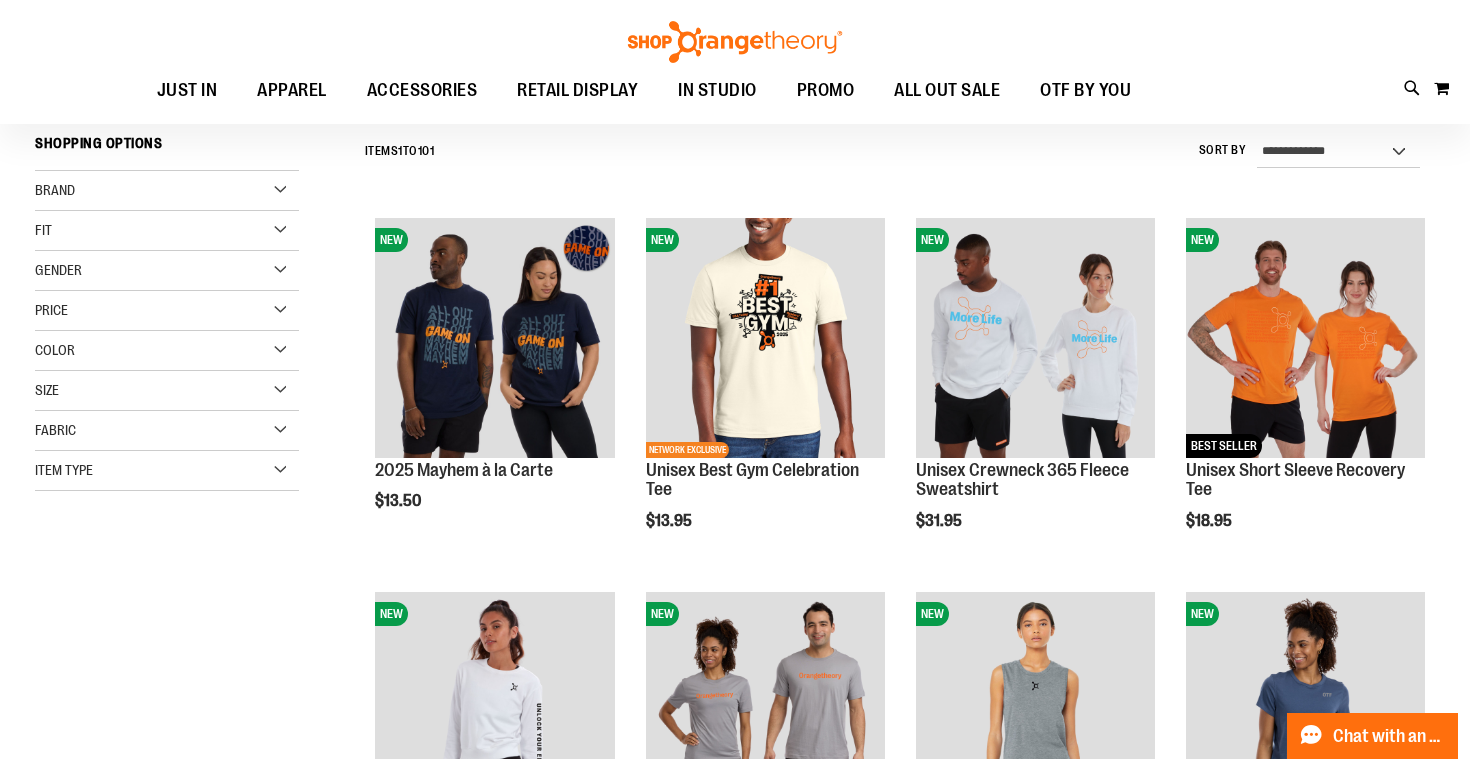 scroll, scrollTop: 175, scrollLeft: 0, axis: vertical 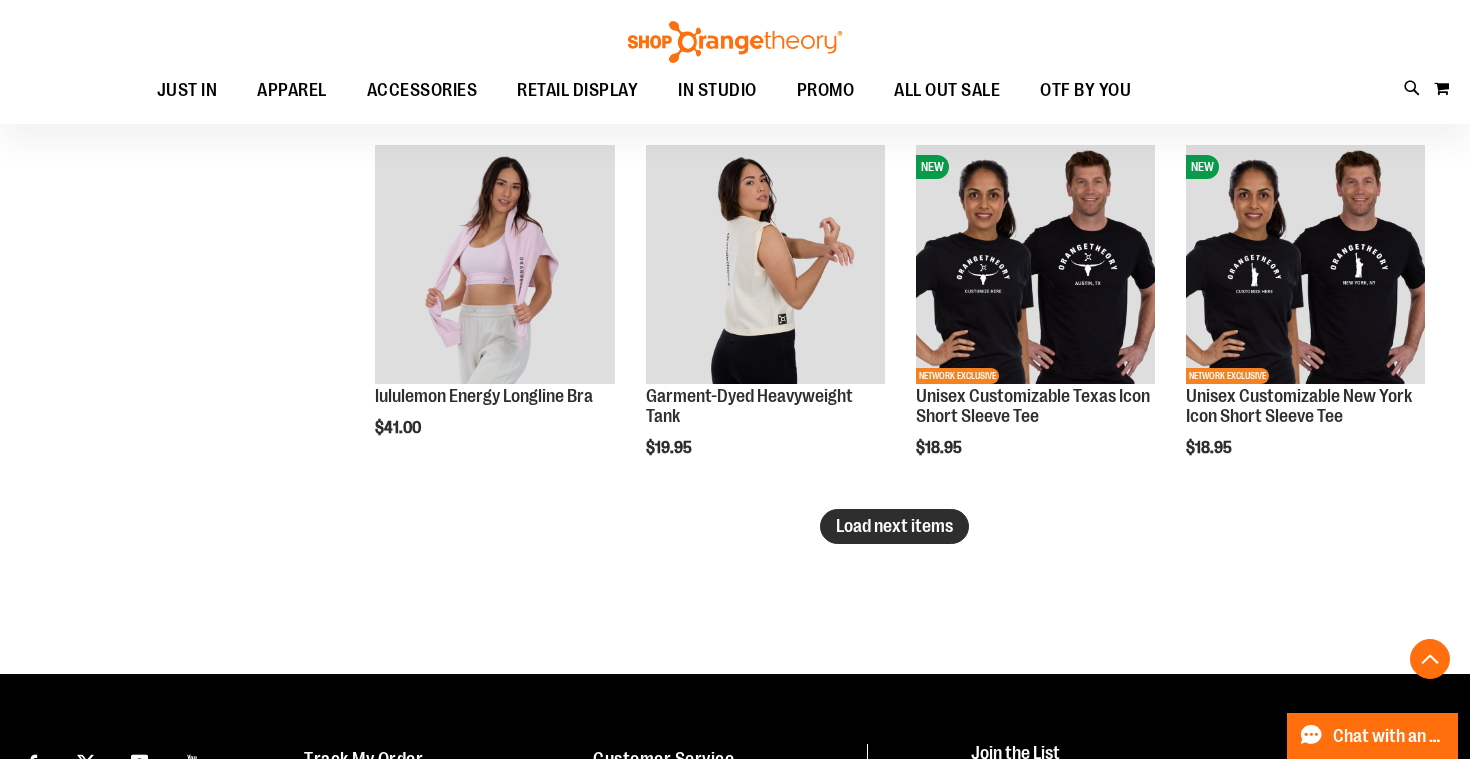 type on "**********" 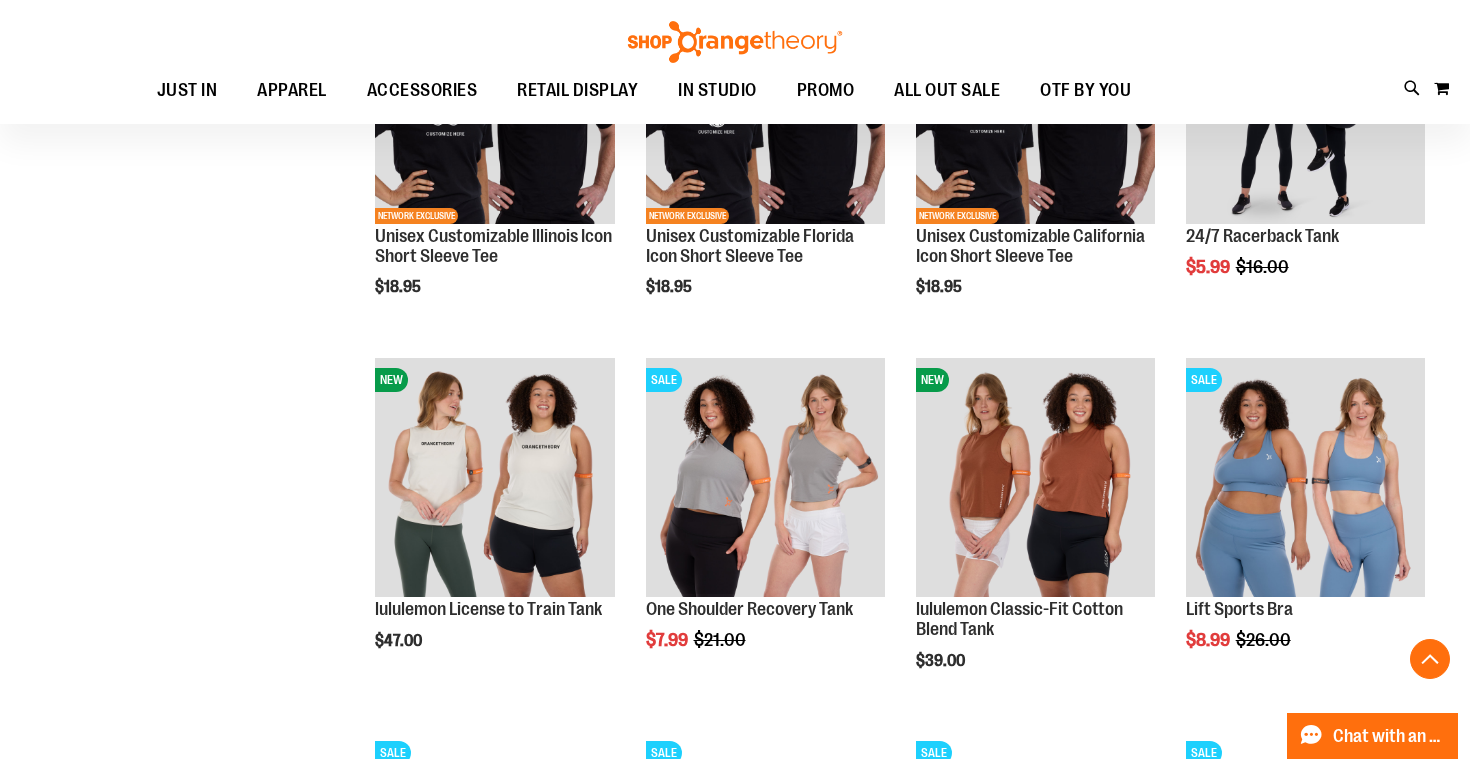 scroll, scrollTop: 3782, scrollLeft: 0, axis: vertical 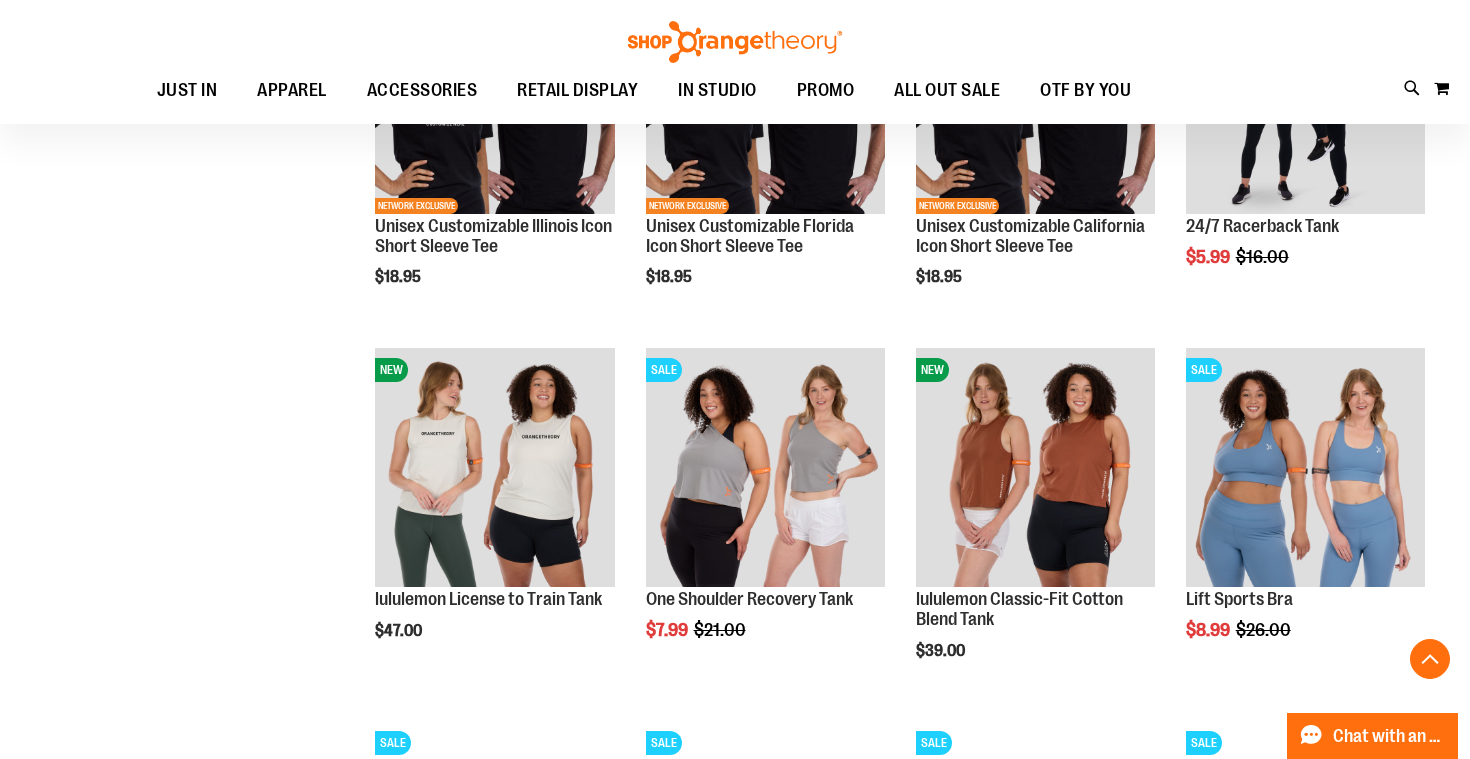 click on "**********" at bounding box center [735, -1137] 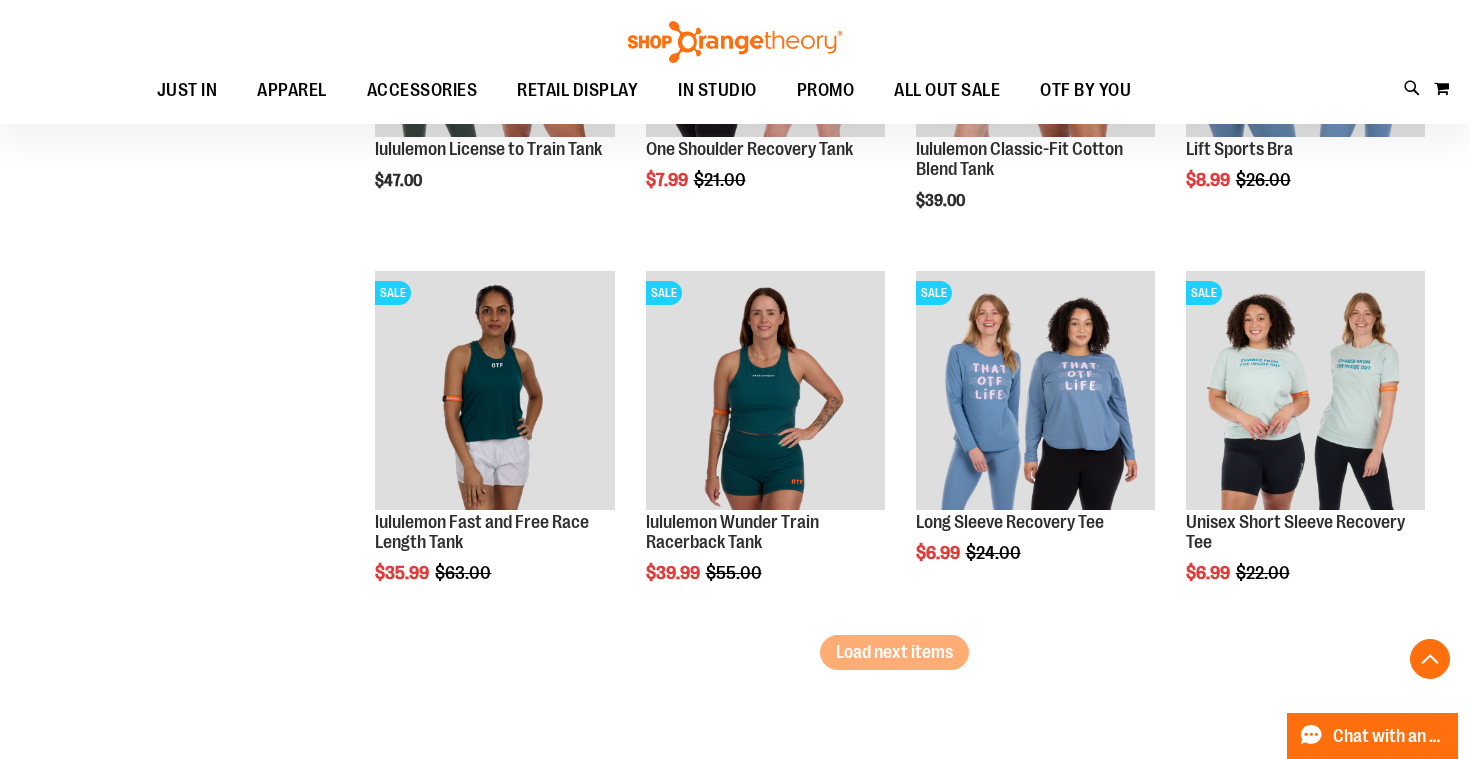 scroll, scrollTop: 4235, scrollLeft: 0, axis: vertical 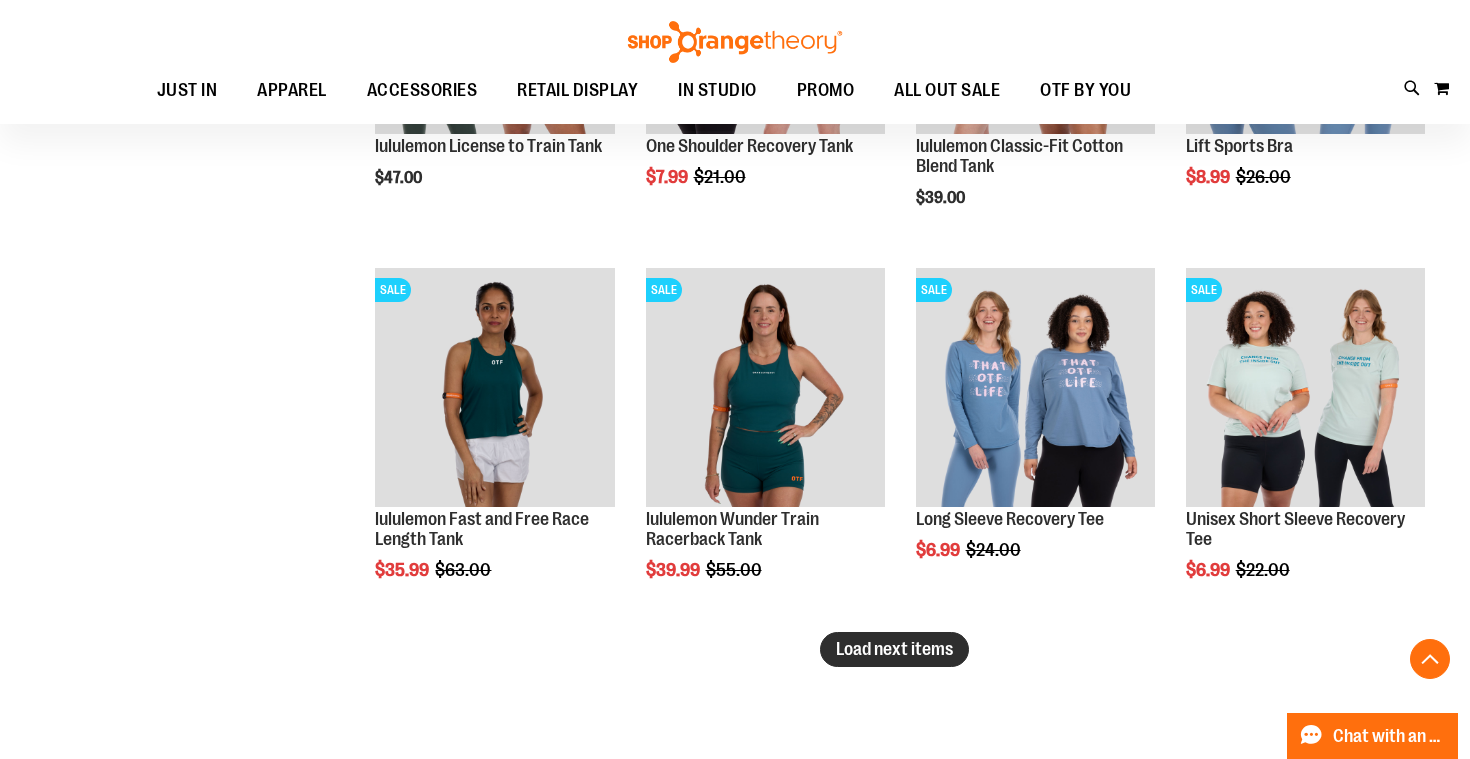 click on "Load next items" at bounding box center [894, 649] 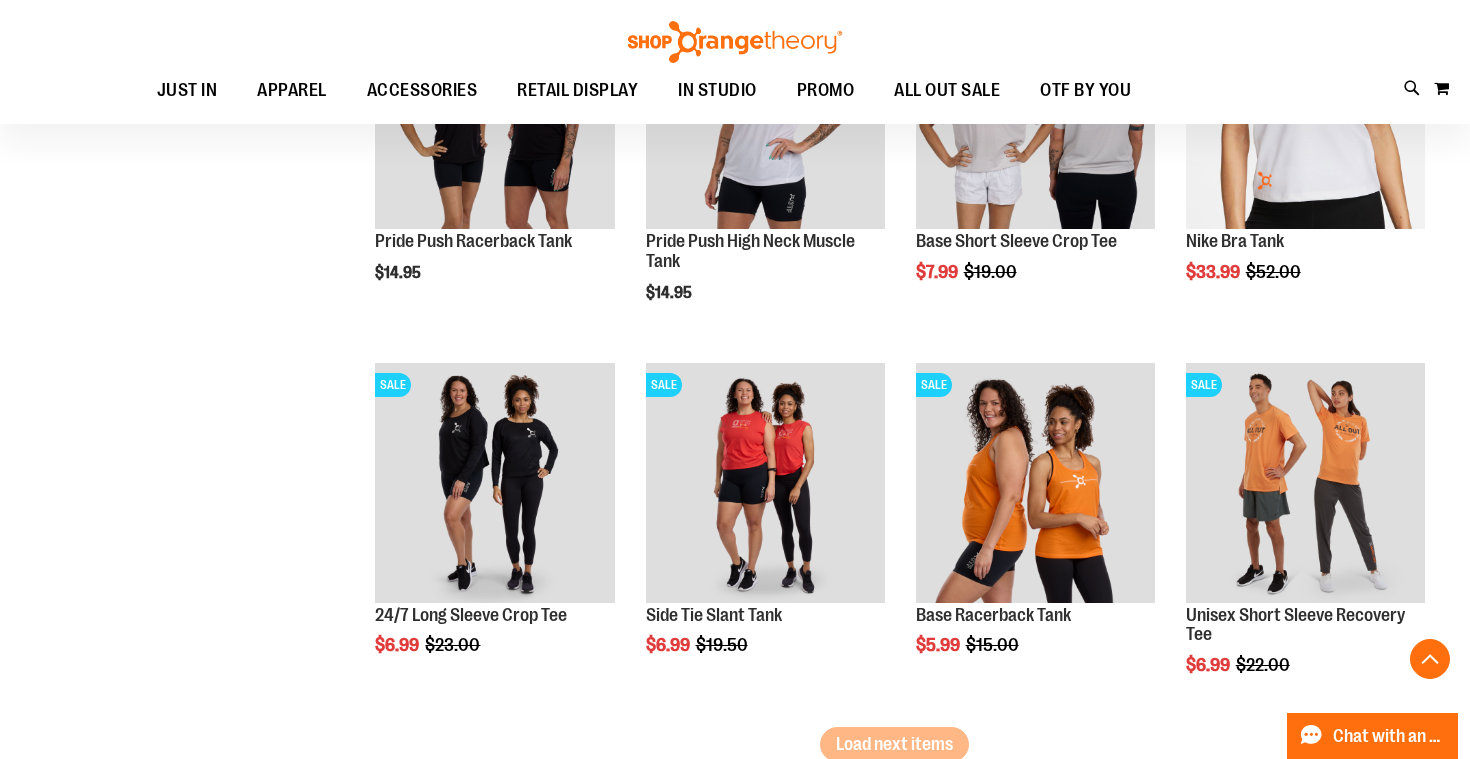 scroll, scrollTop: 5263, scrollLeft: 0, axis: vertical 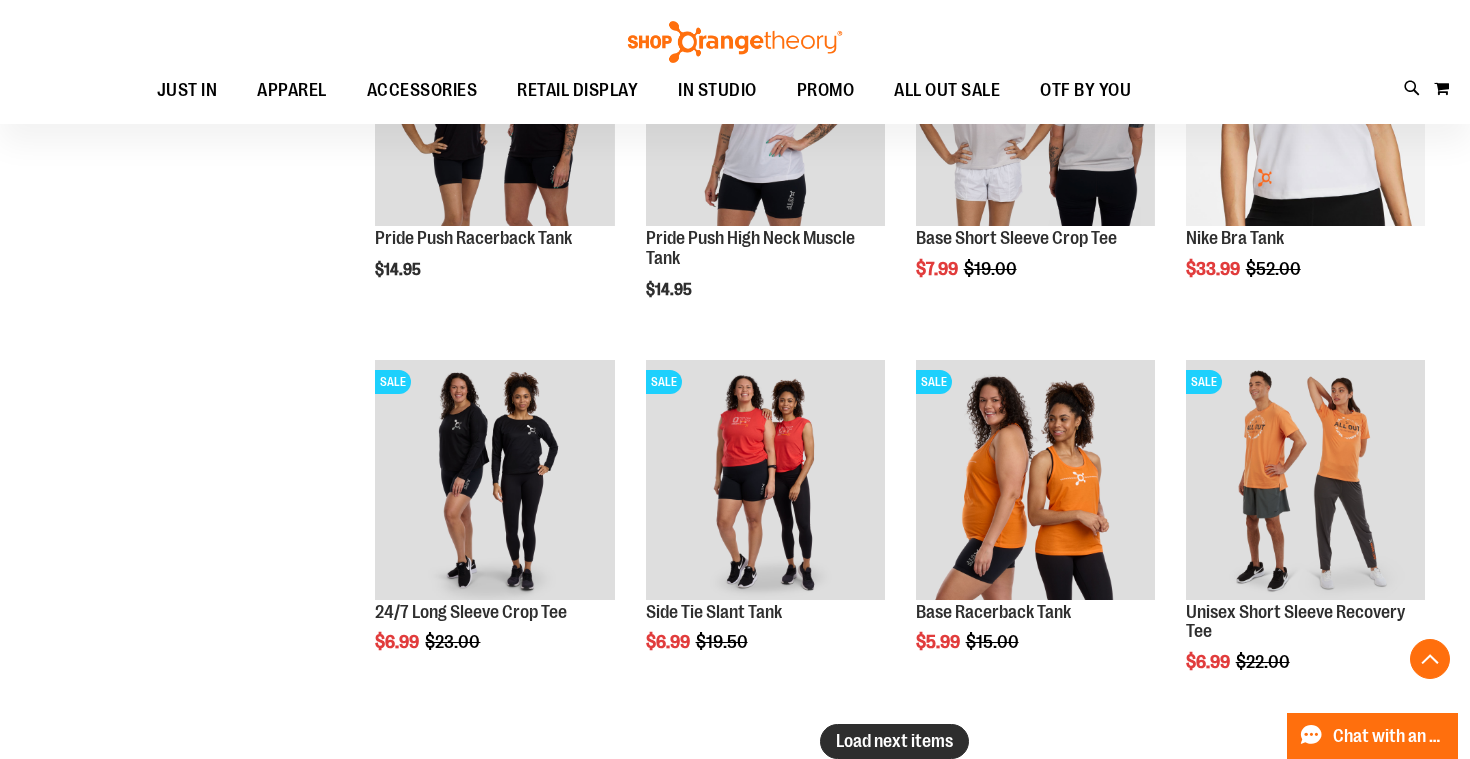 click on "Load next items" at bounding box center (894, 741) 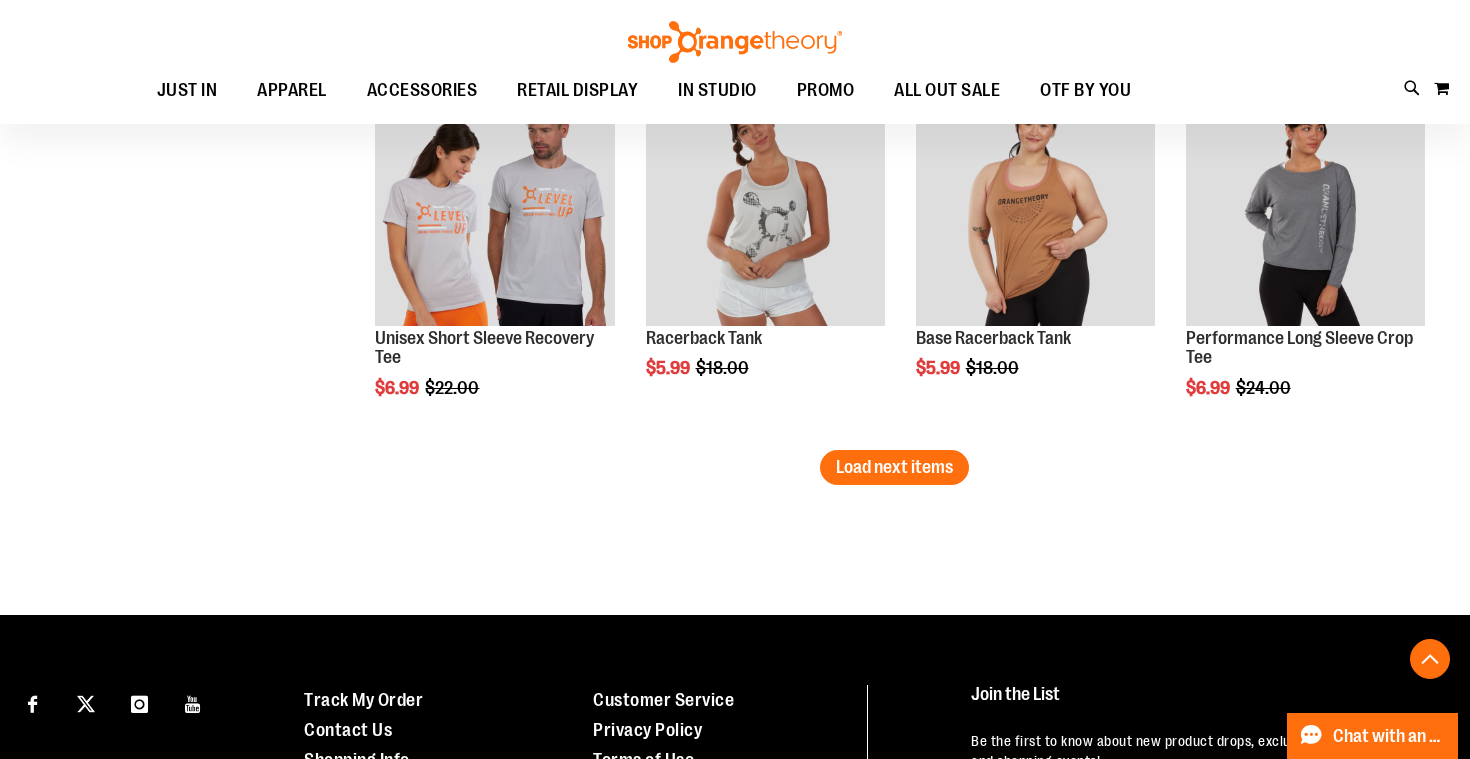 scroll, scrollTop: 6727, scrollLeft: 0, axis: vertical 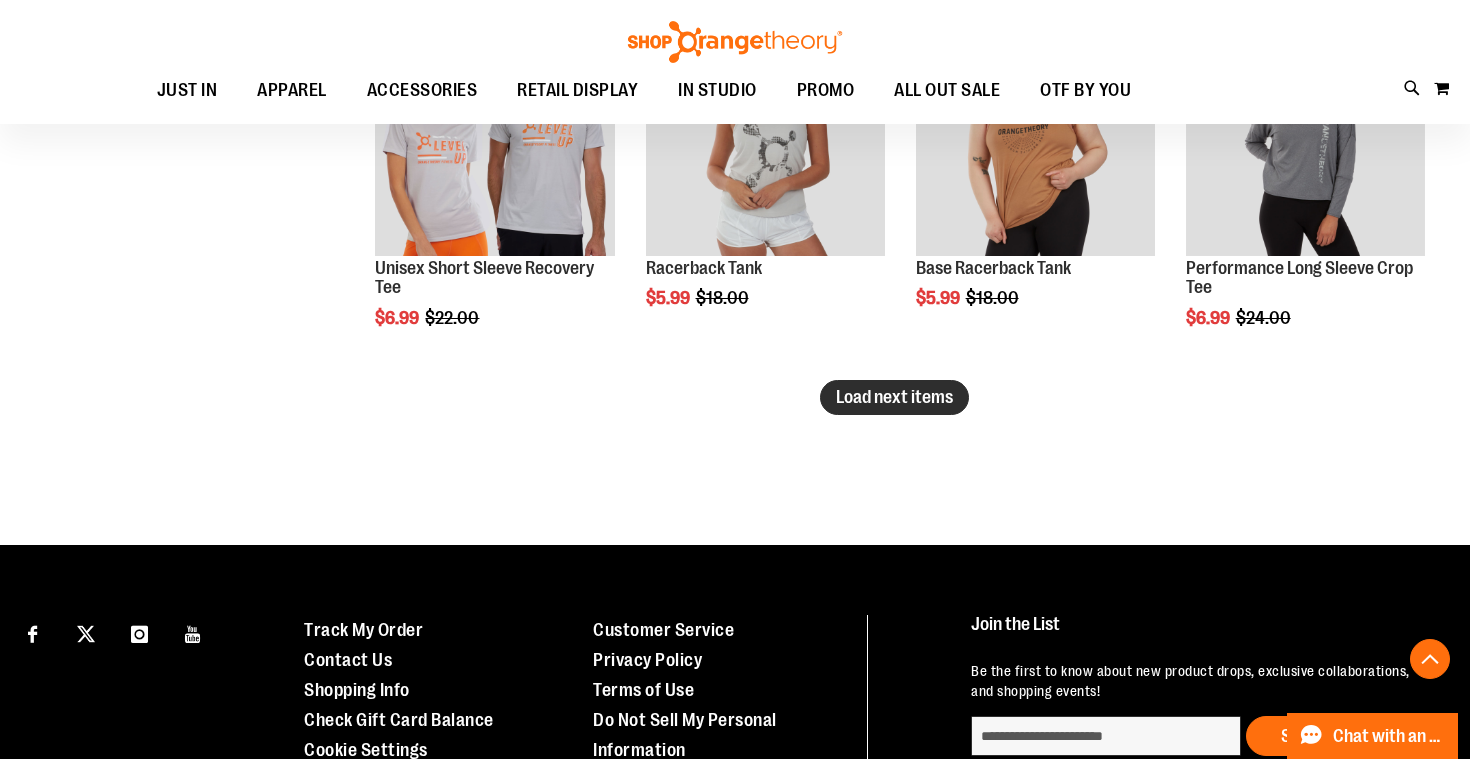 click on "Load next items" at bounding box center [894, 397] 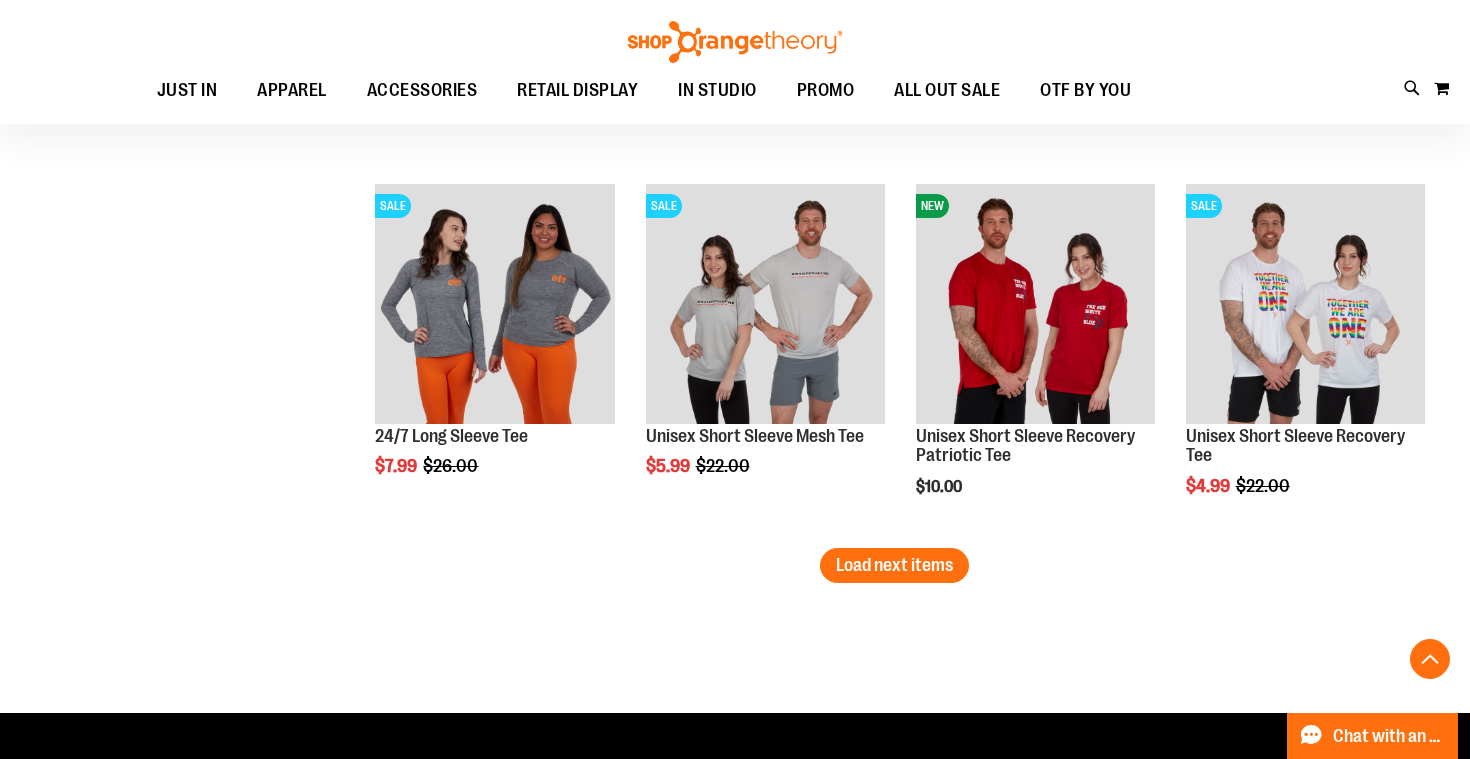 scroll, scrollTop: 7683, scrollLeft: 0, axis: vertical 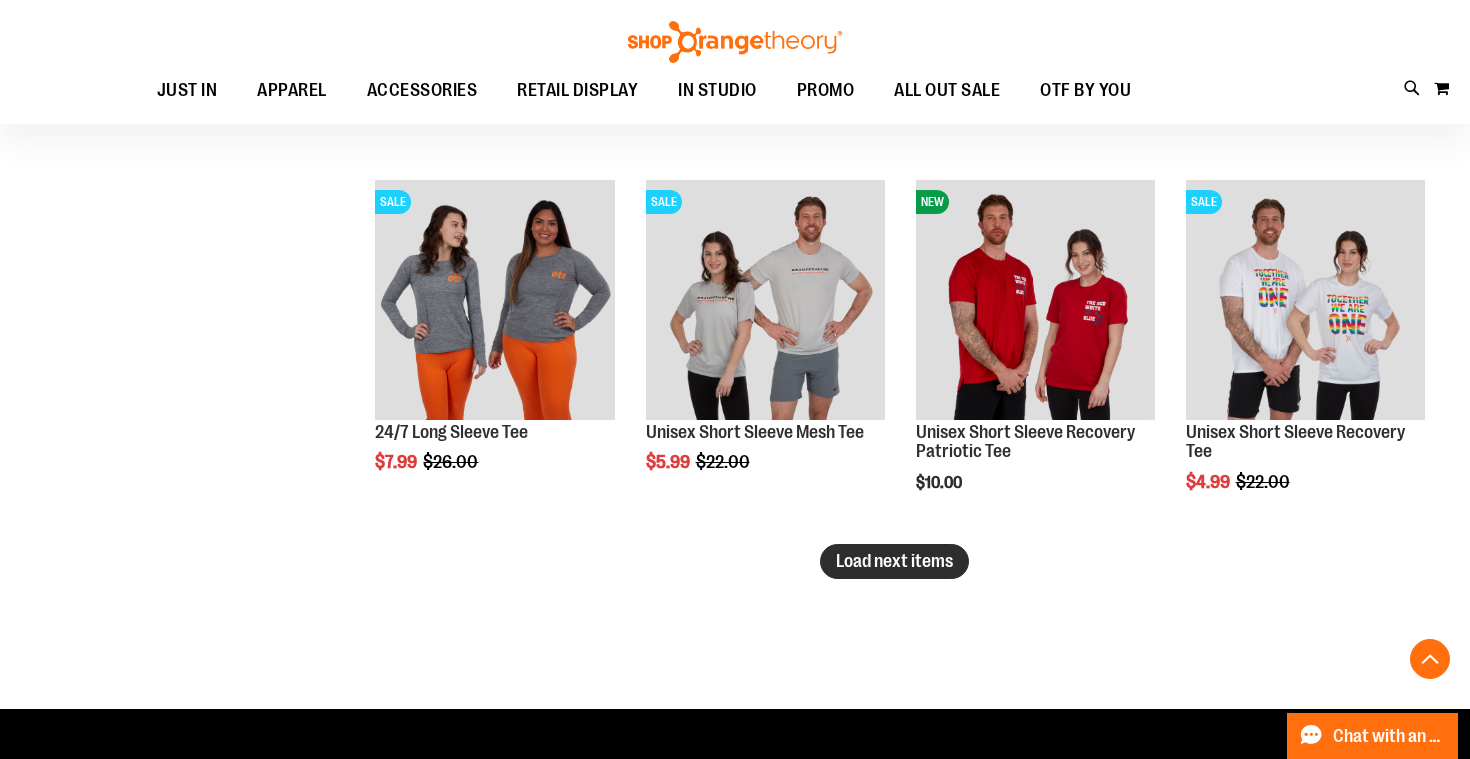 click on "Load next items" at bounding box center [894, 561] 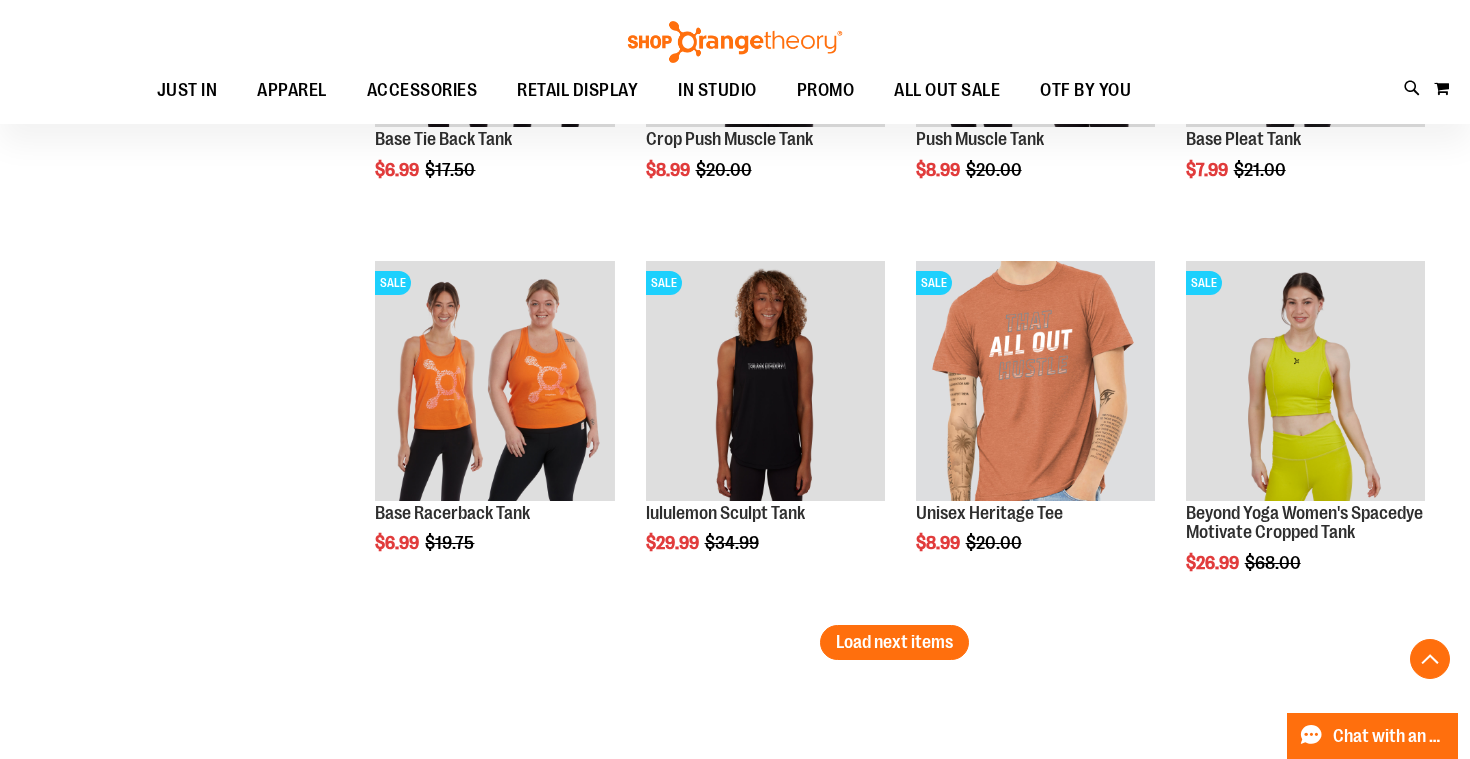 scroll, scrollTop: 8736, scrollLeft: 0, axis: vertical 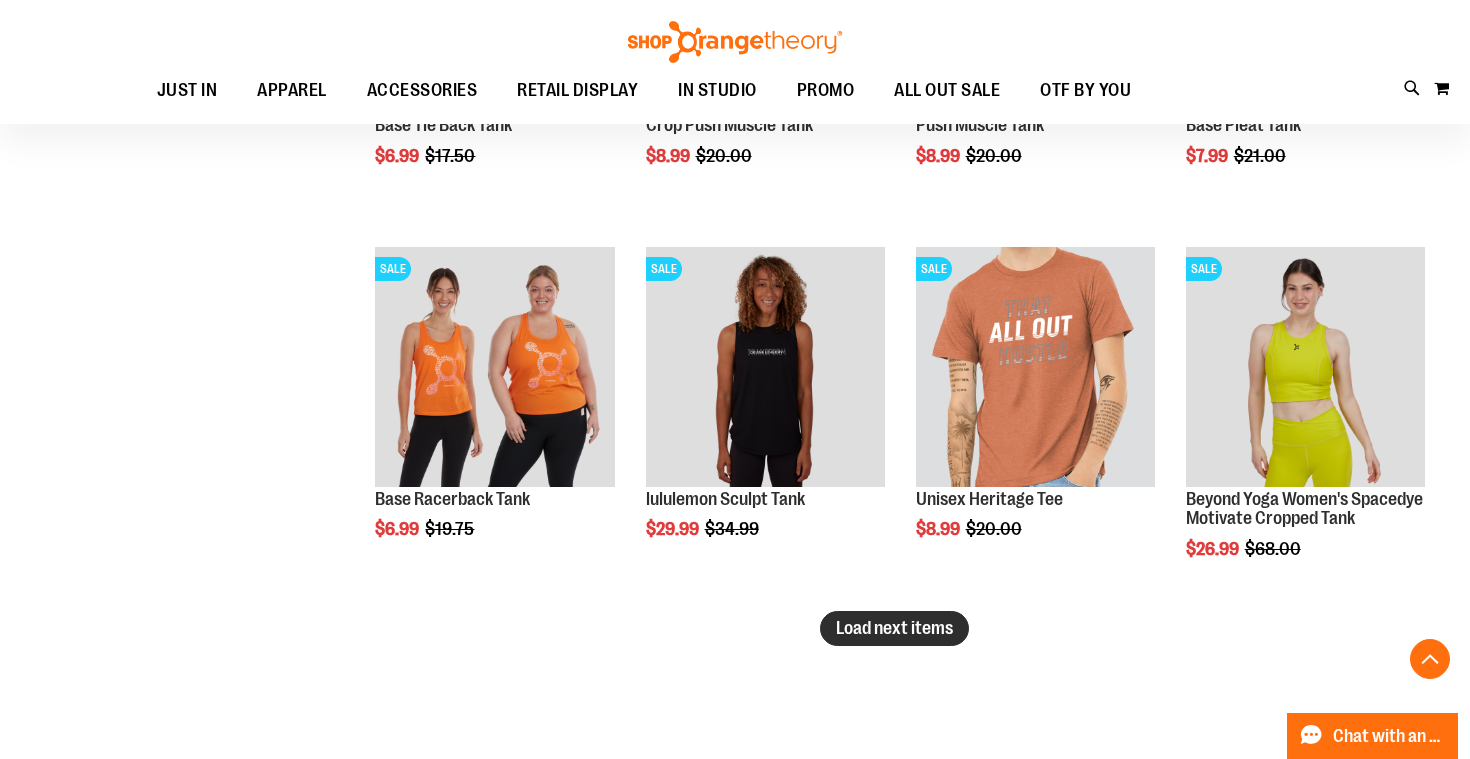 click on "Load next items" at bounding box center (894, 628) 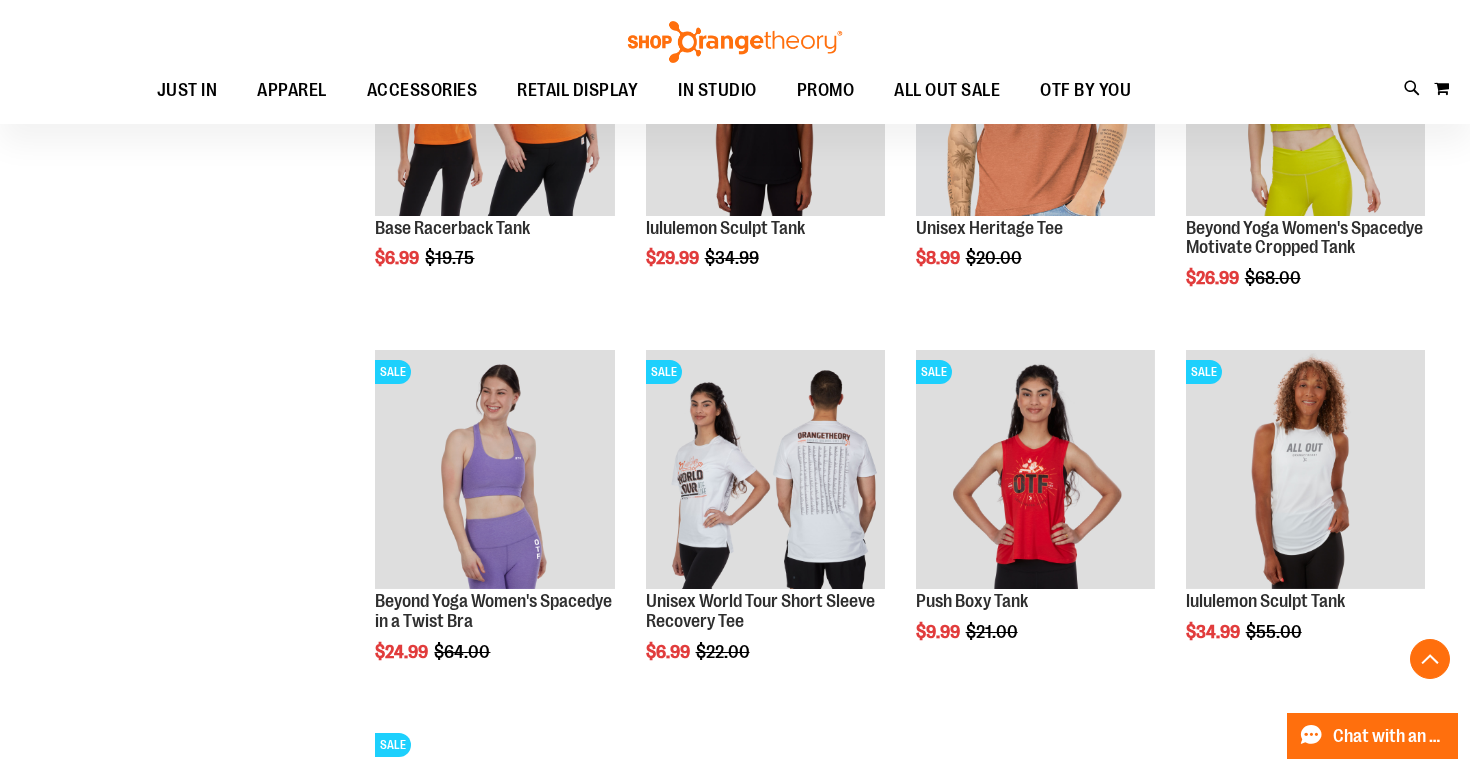 scroll, scrollTop: 9008, scrollLeft: 0, axis: vertical 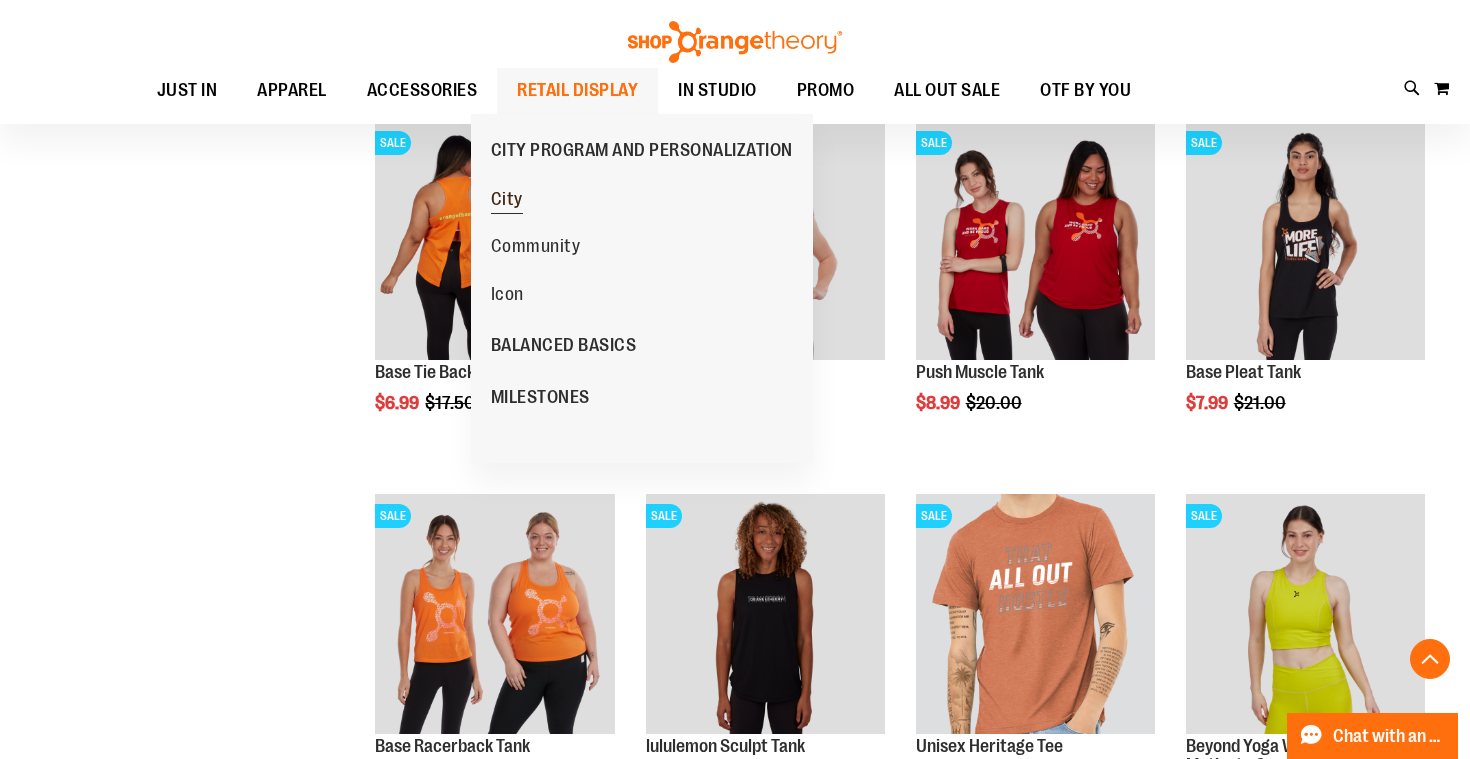 click on "City" at bounding box center [507, 199] 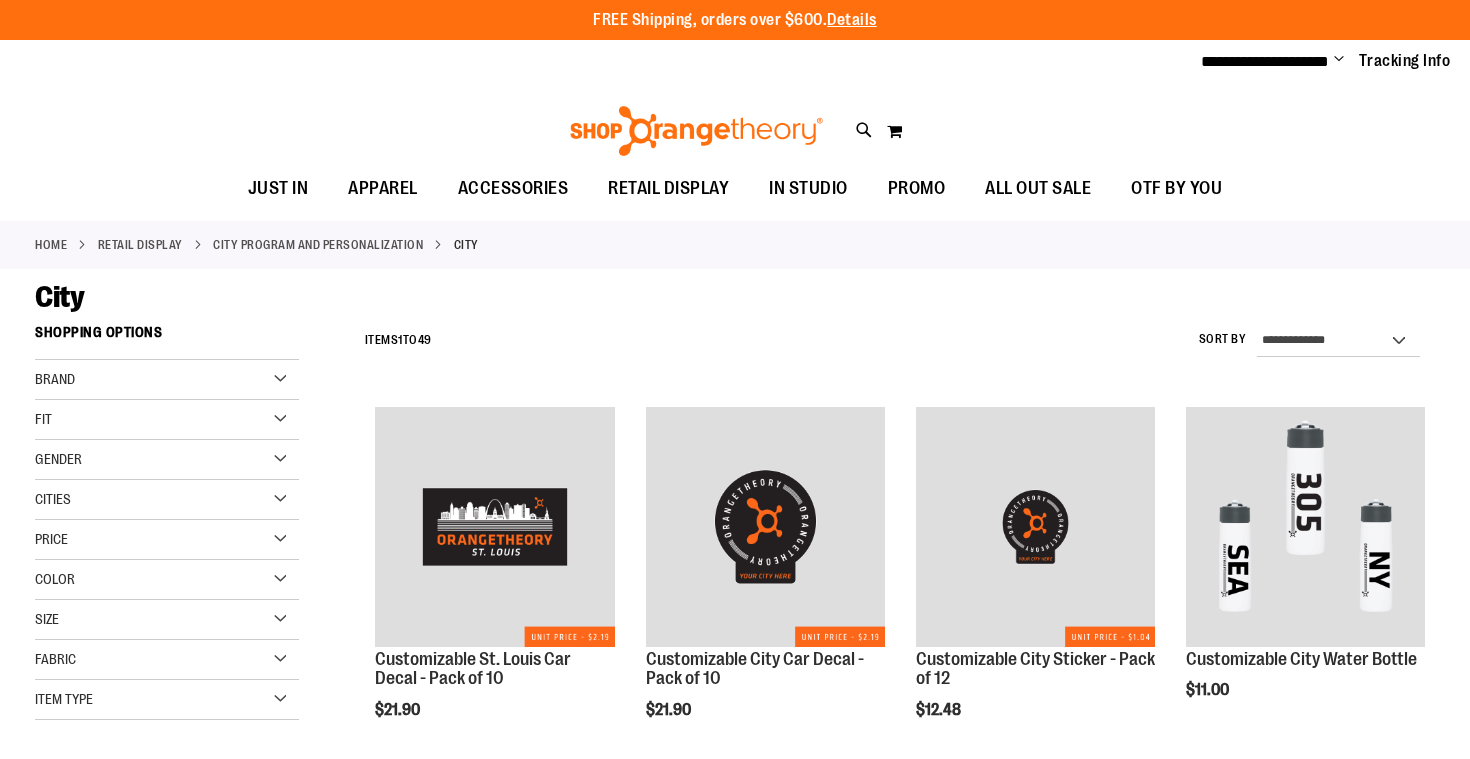 scroll, scrollTop: 0, scrollLeft: 0, axis: both 